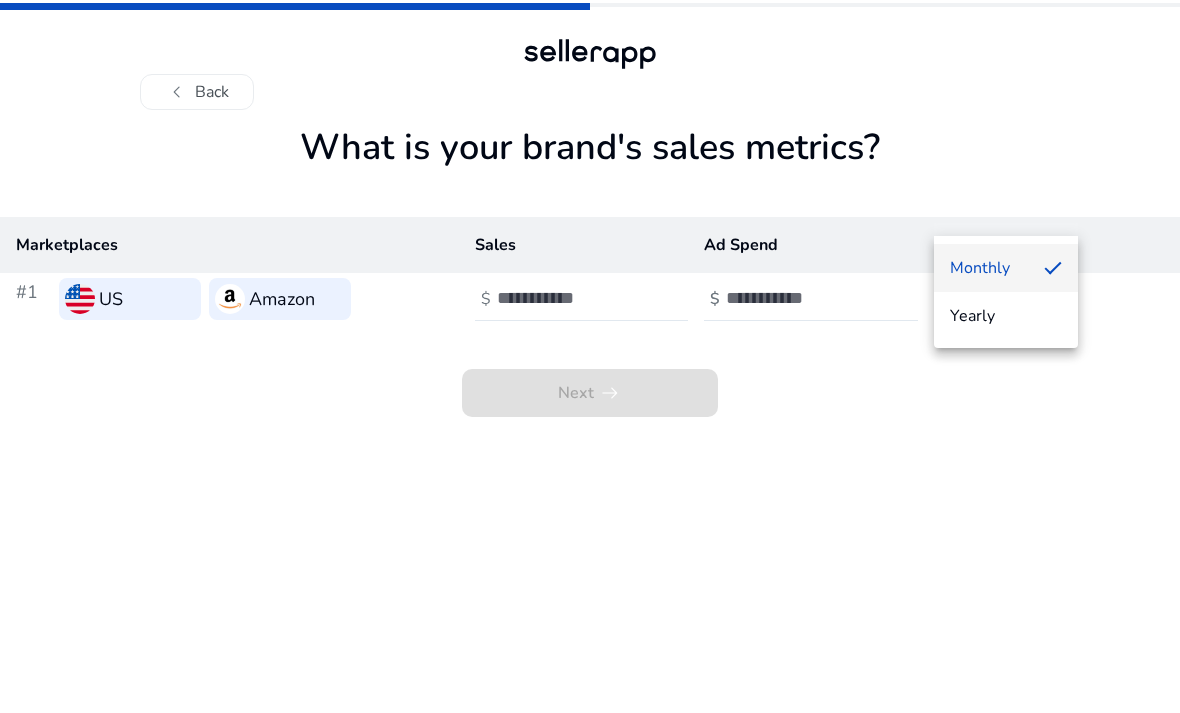 scroll, scrollTop: 31, scrollLeft: 0, axis: vertical 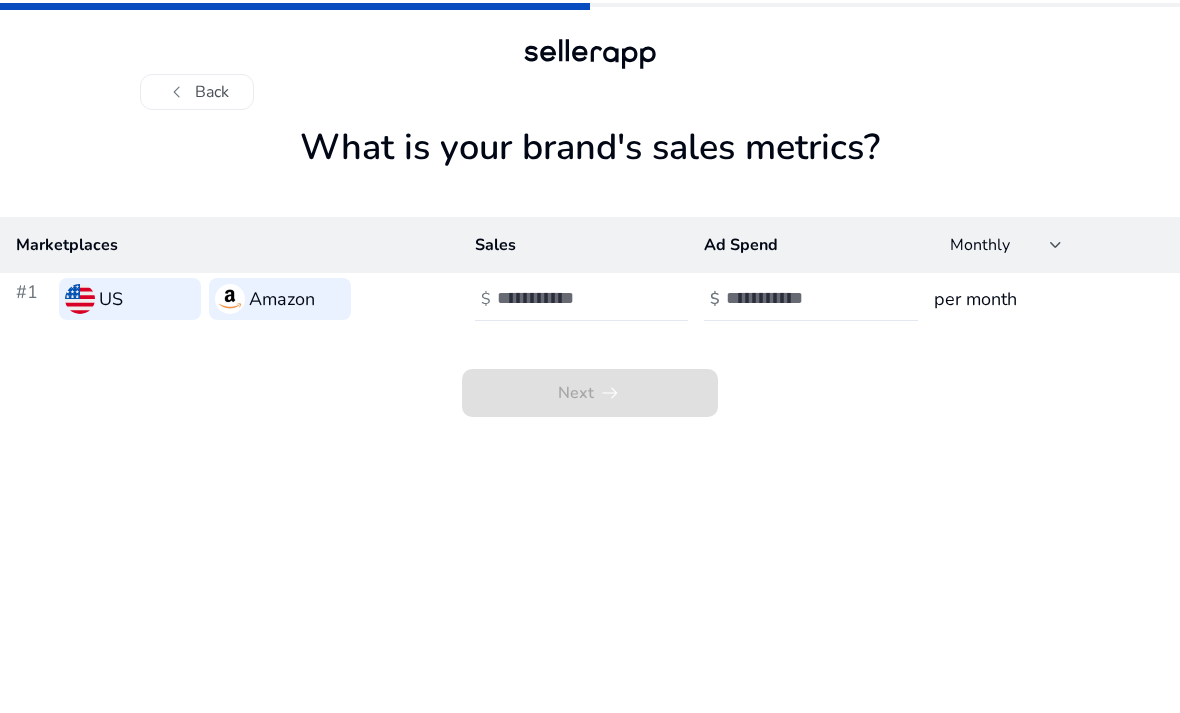 click on "chevron_left" 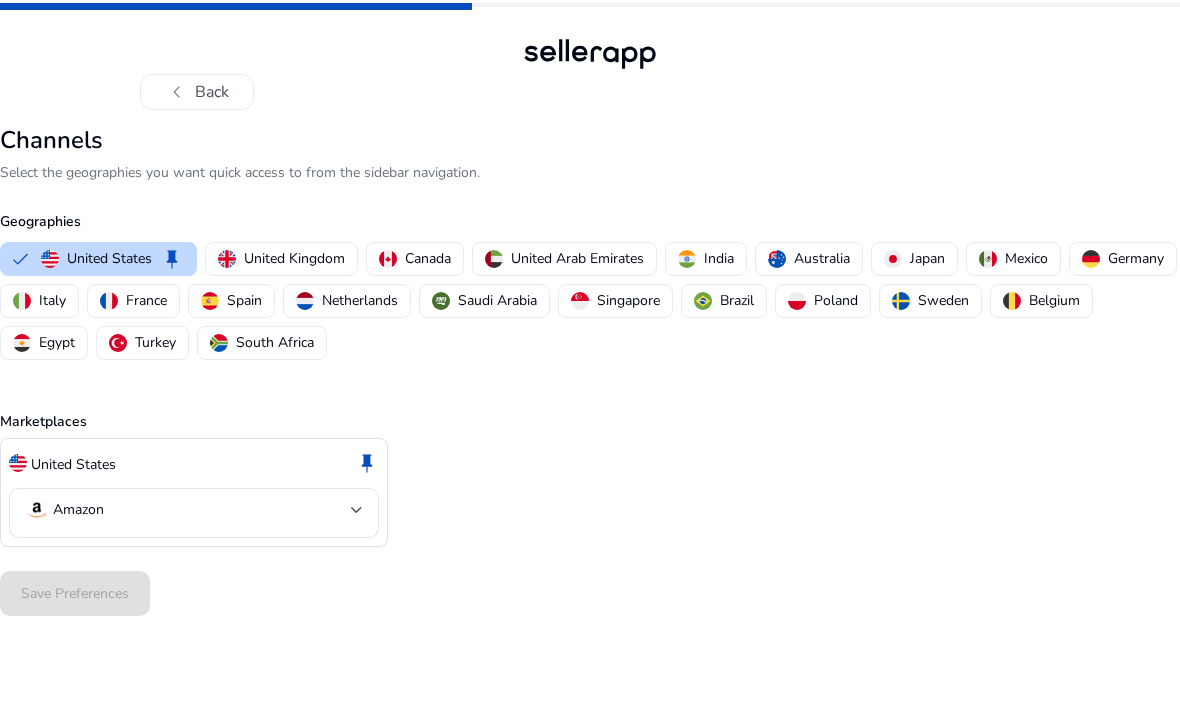 click on "chevron_left" 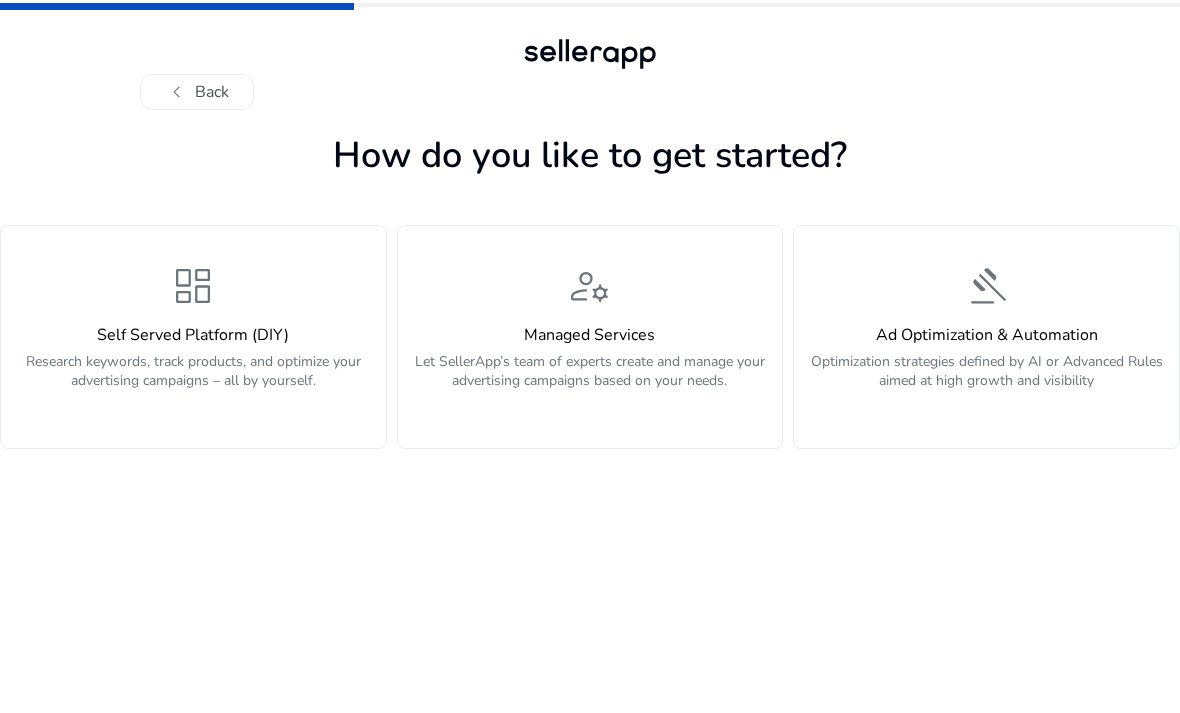 click on "dashboard" 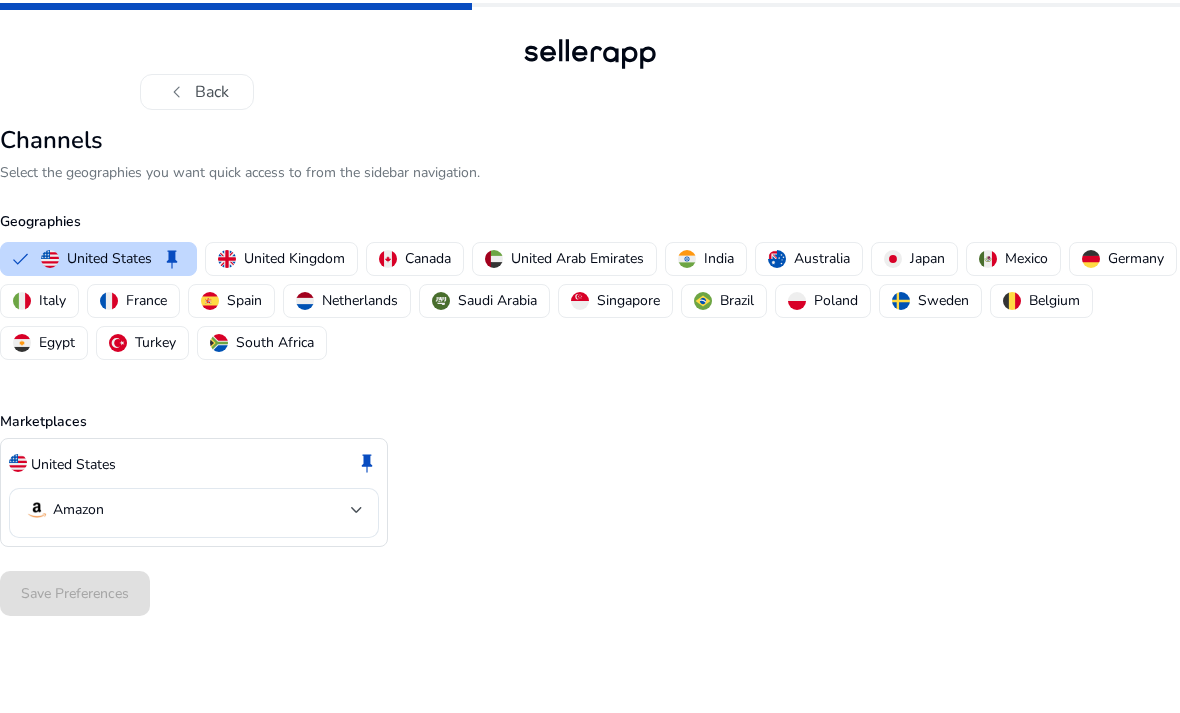 click on "Amazon" at bounding box center [188, 510] 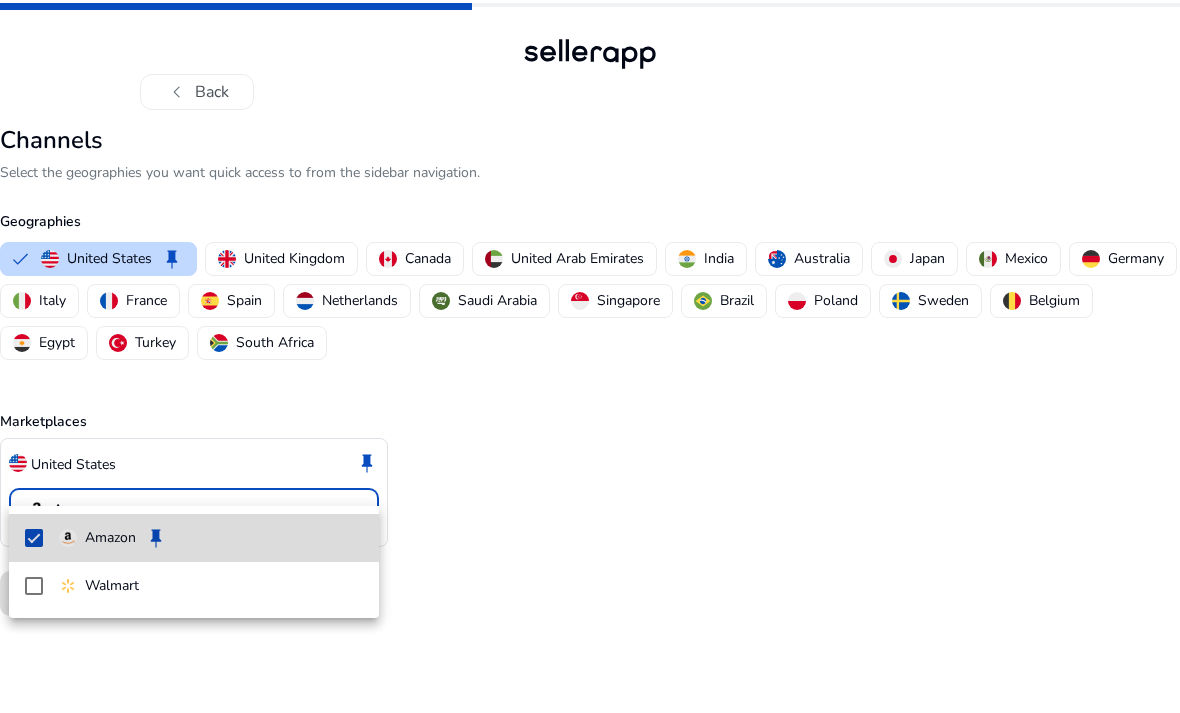 click on "Amazon   keep" at bounding box center (194, 538) 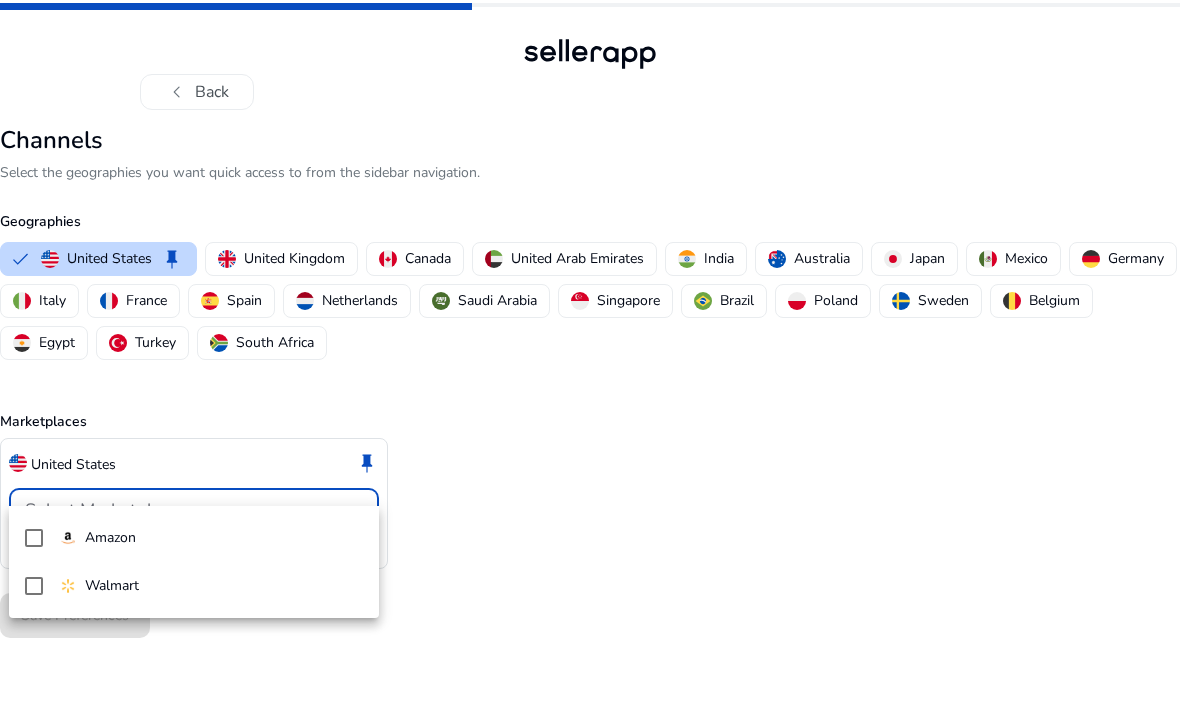 click at bounding box center (590, 356) 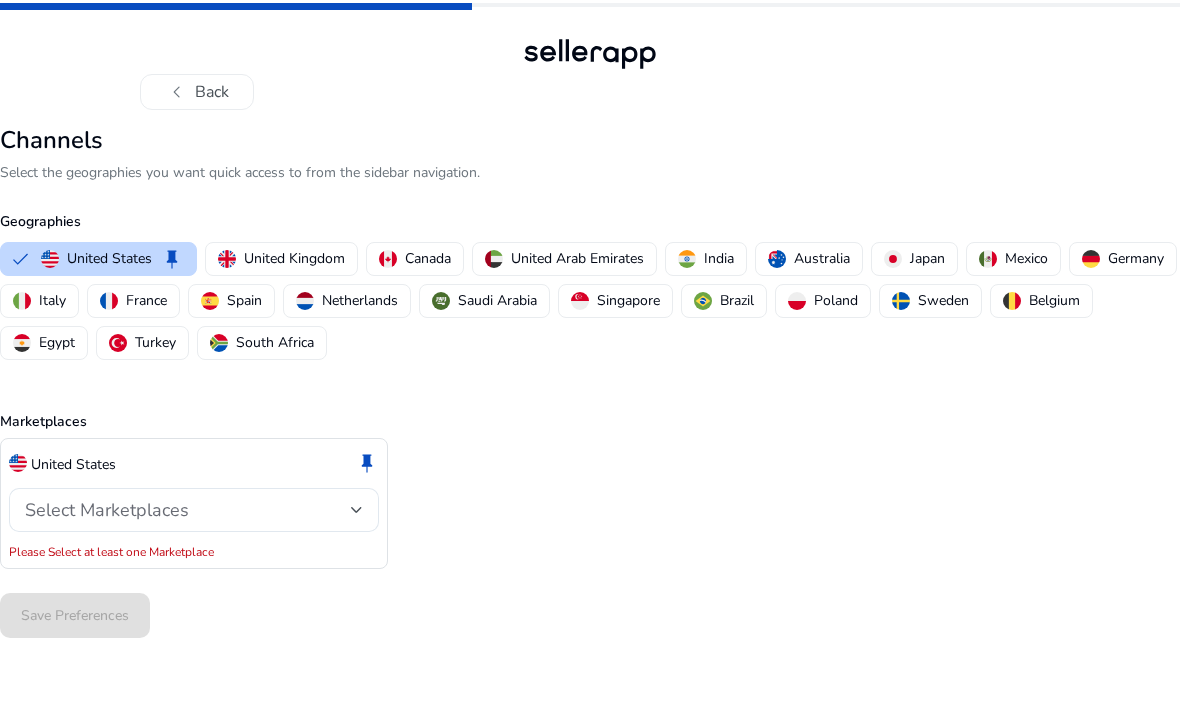 click on "Select Marketplaces" 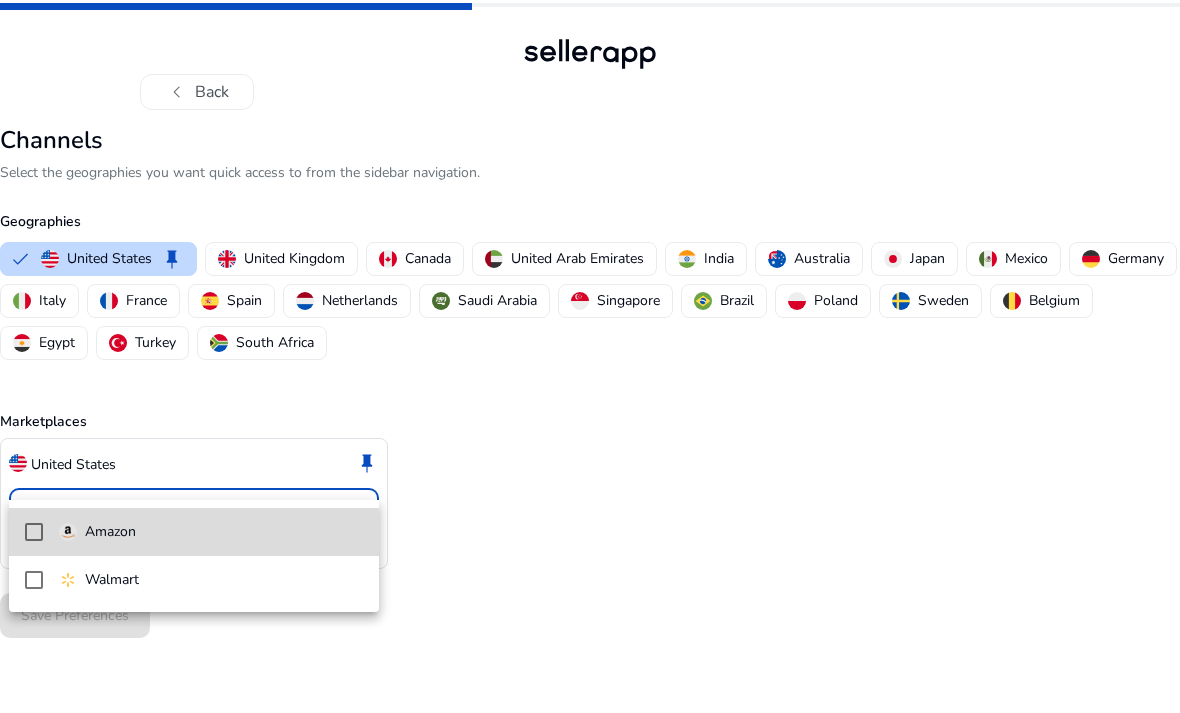 click at bounding box center (34, 532) 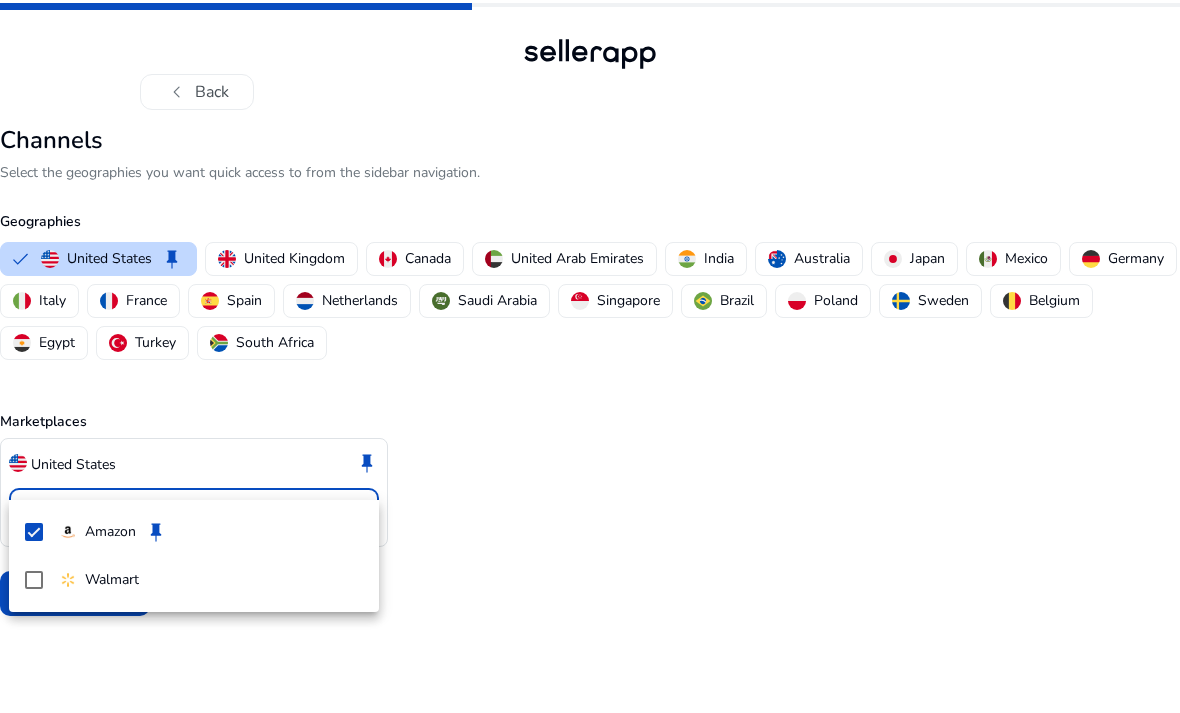 click at bounding box center (590, 356) 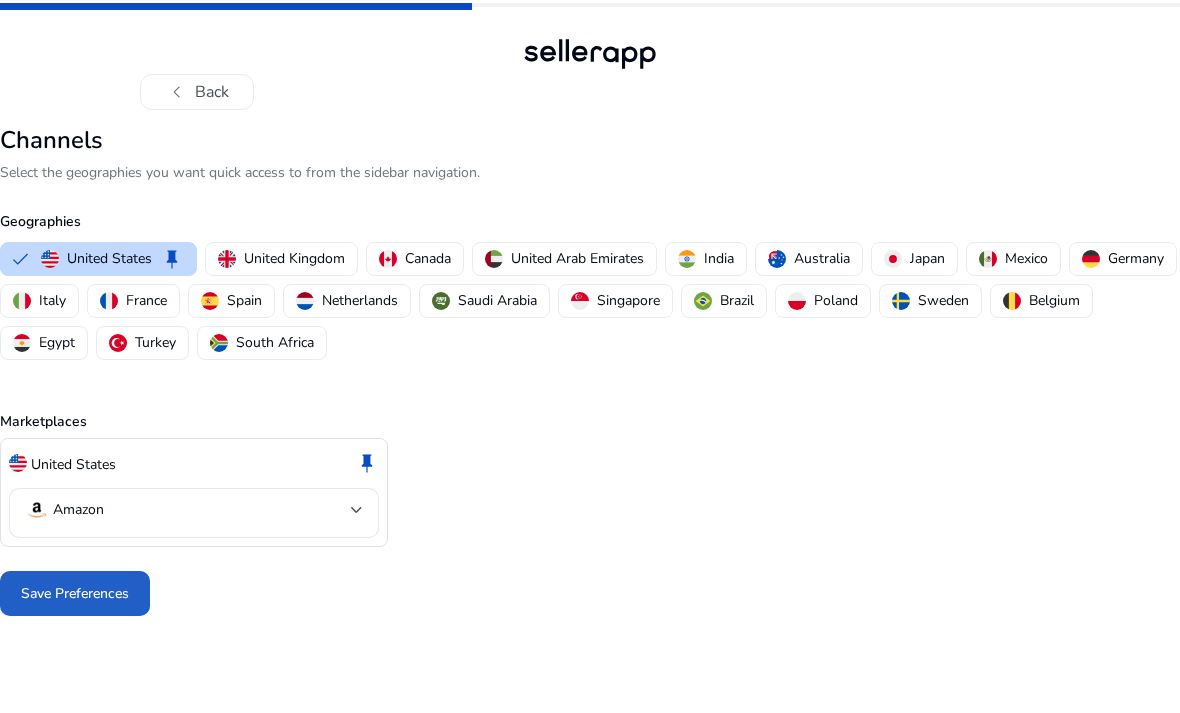 click on "Save Preferences" 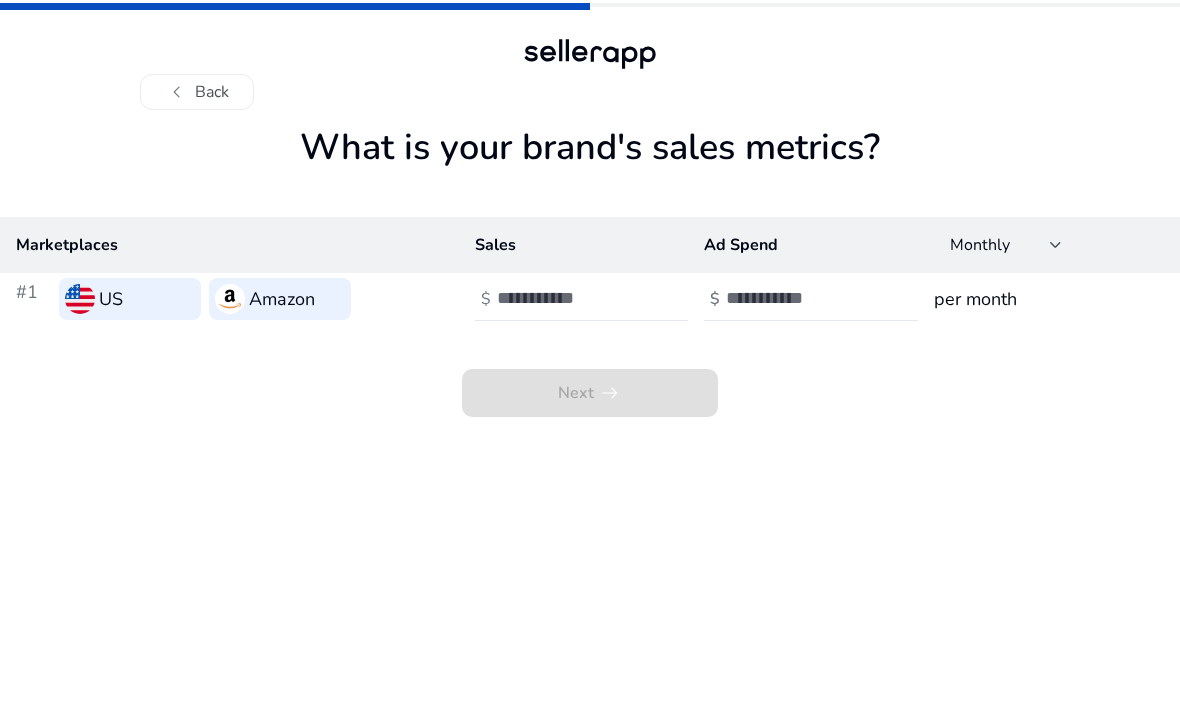 click at bounding box center (564, 298) 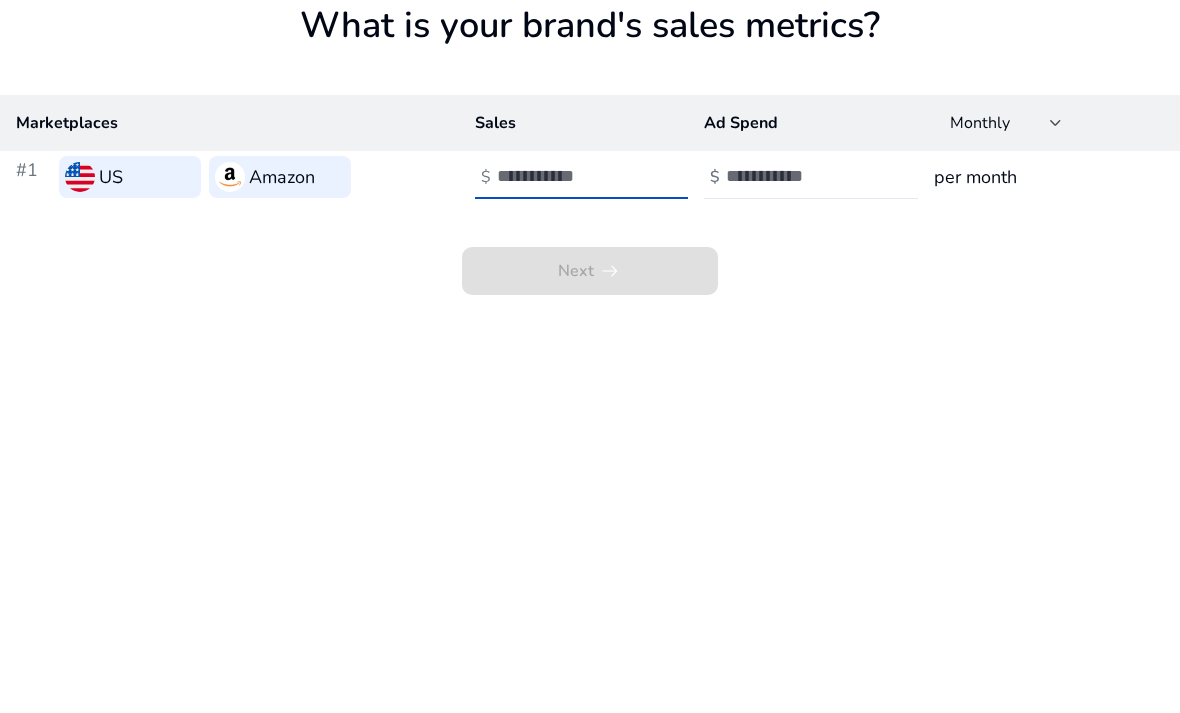 type on "*" 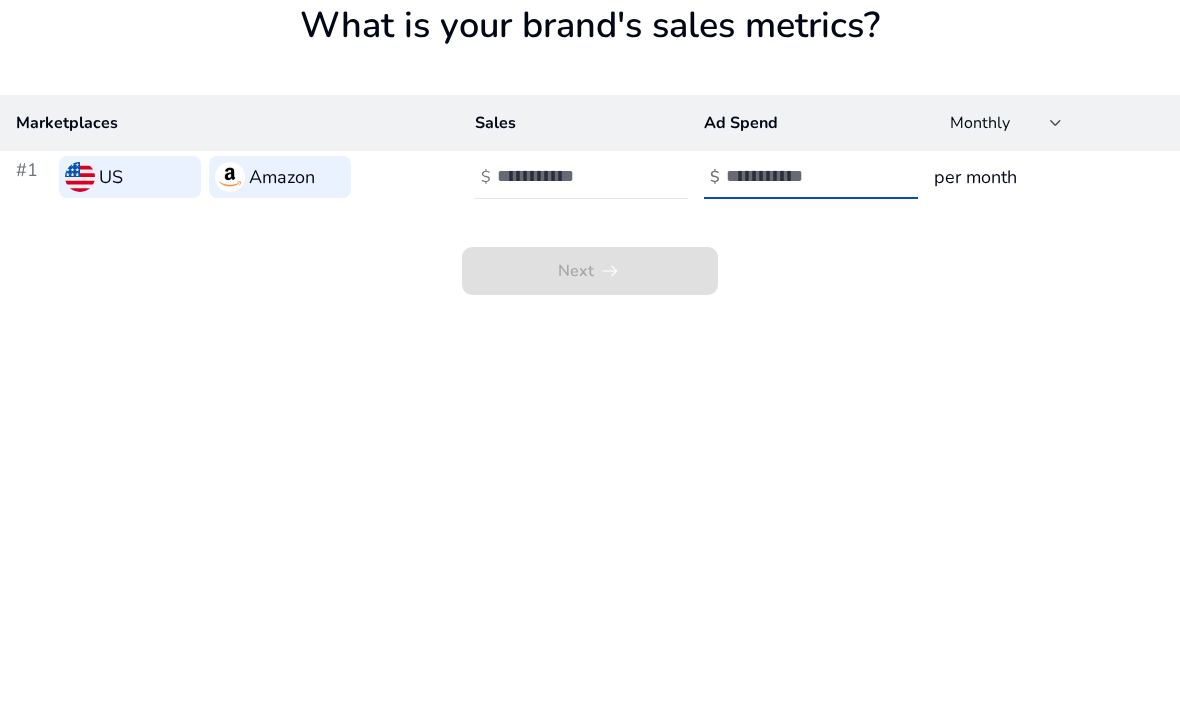 type on "*" 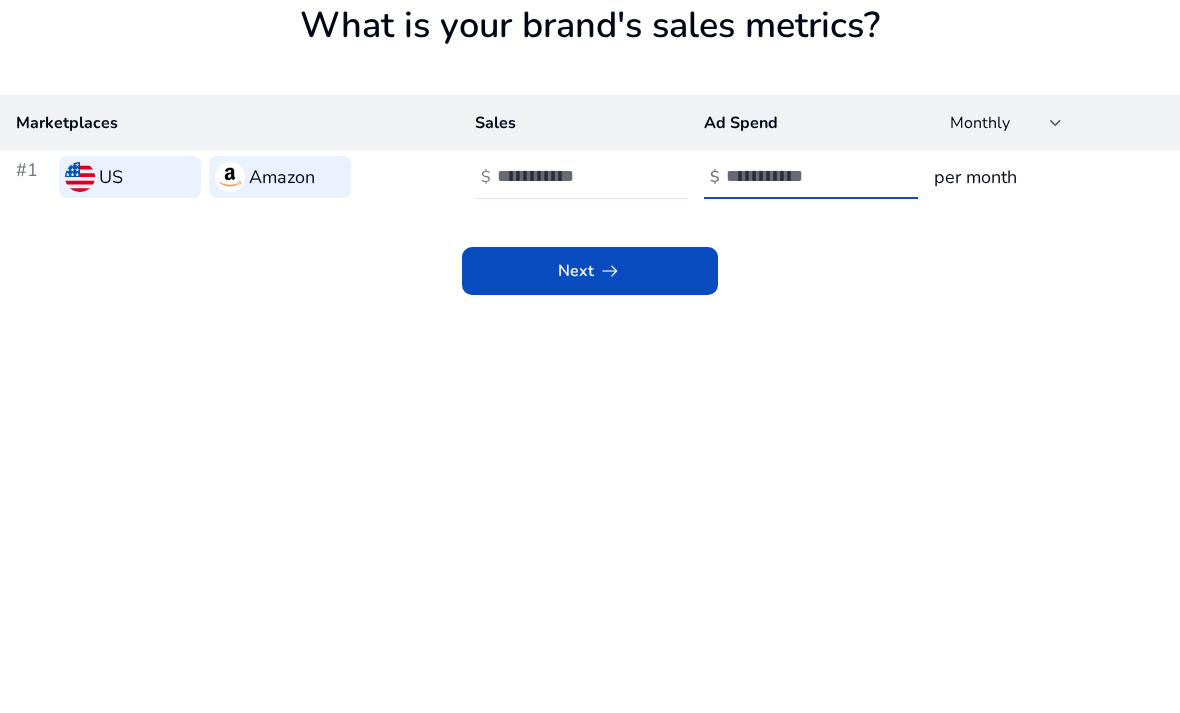 scroll, scrollTop: 64, scrollLeft: 0, axis: vertical 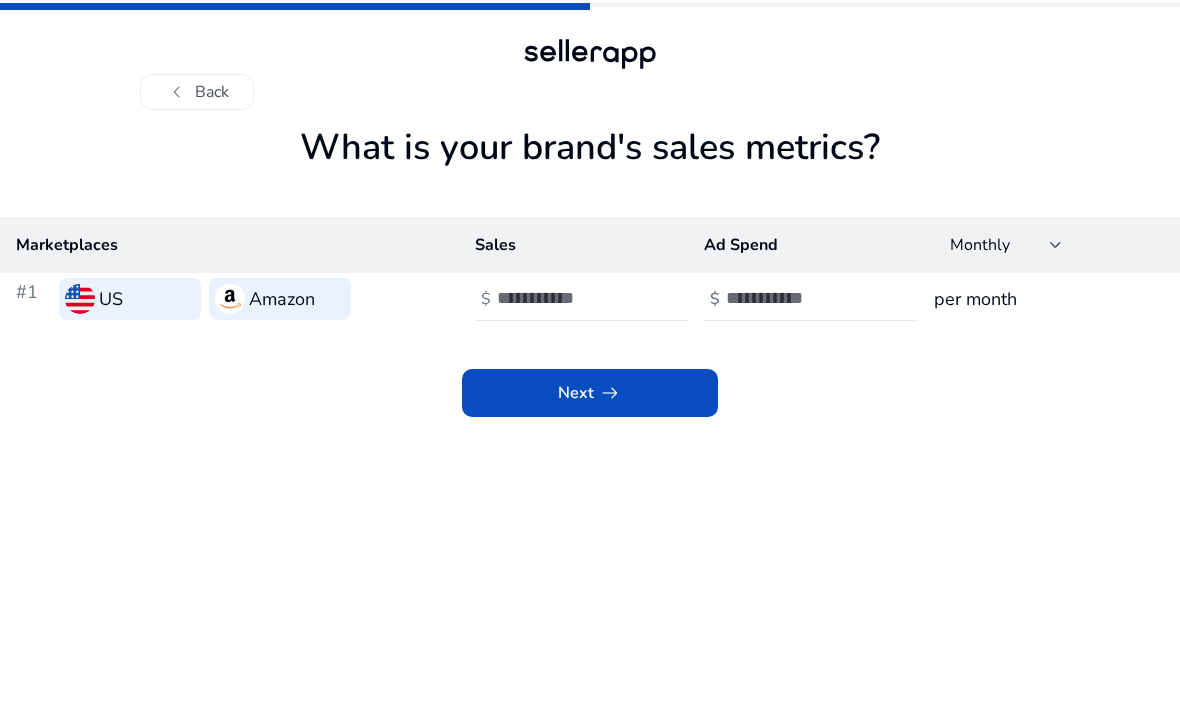 click 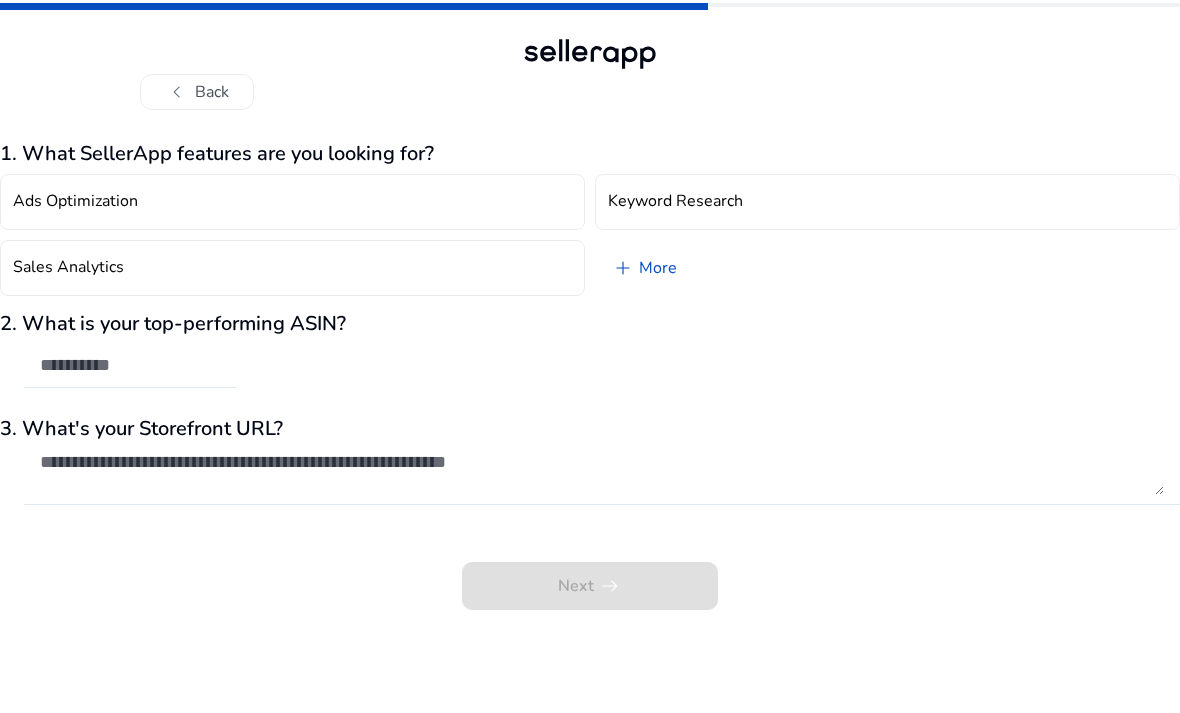 click on "Sales Analytics" 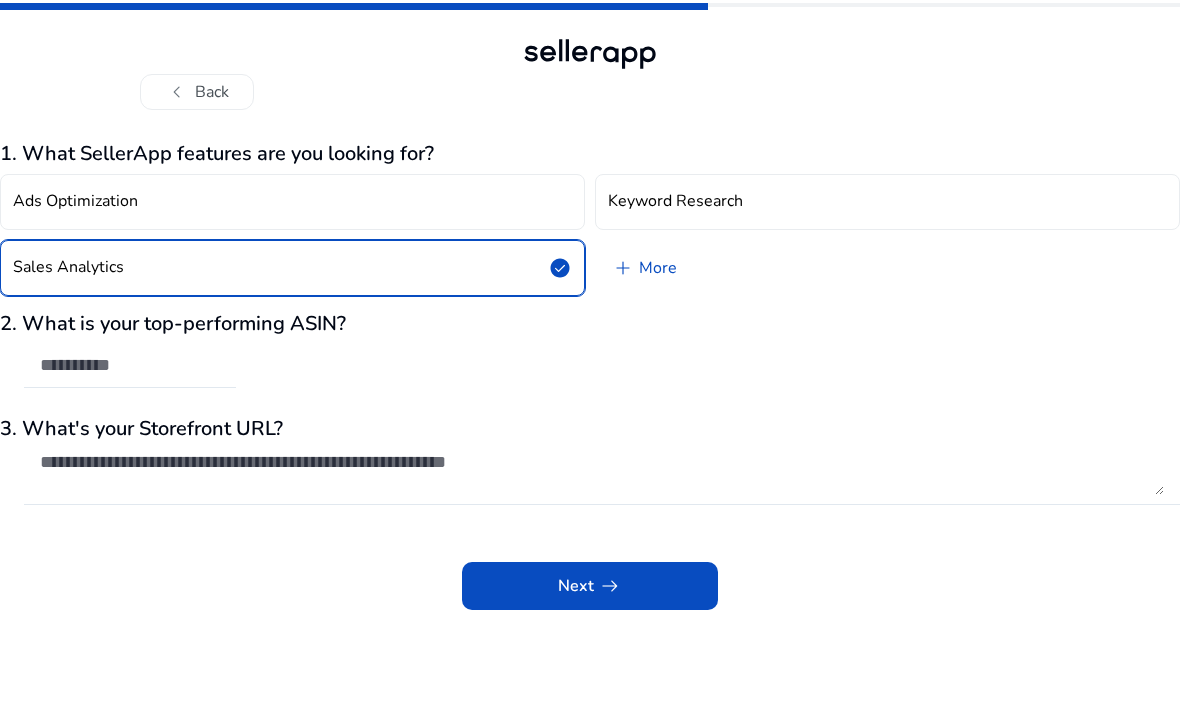 click 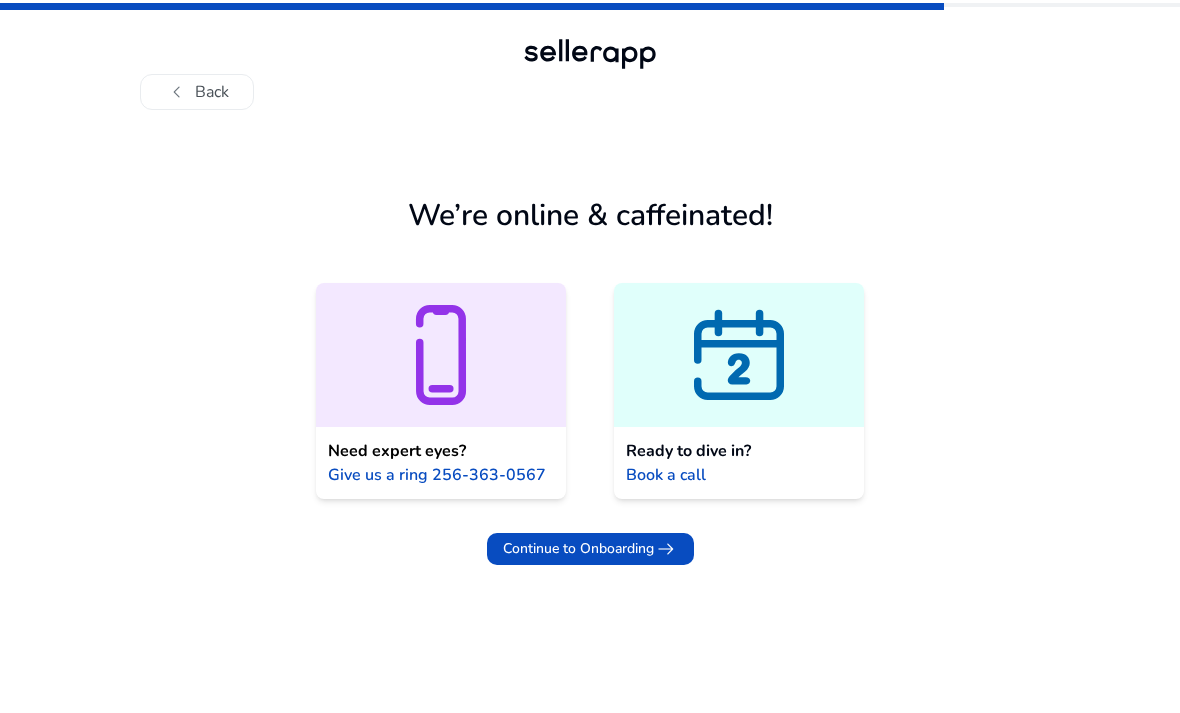 click on "arrow_right_alt" 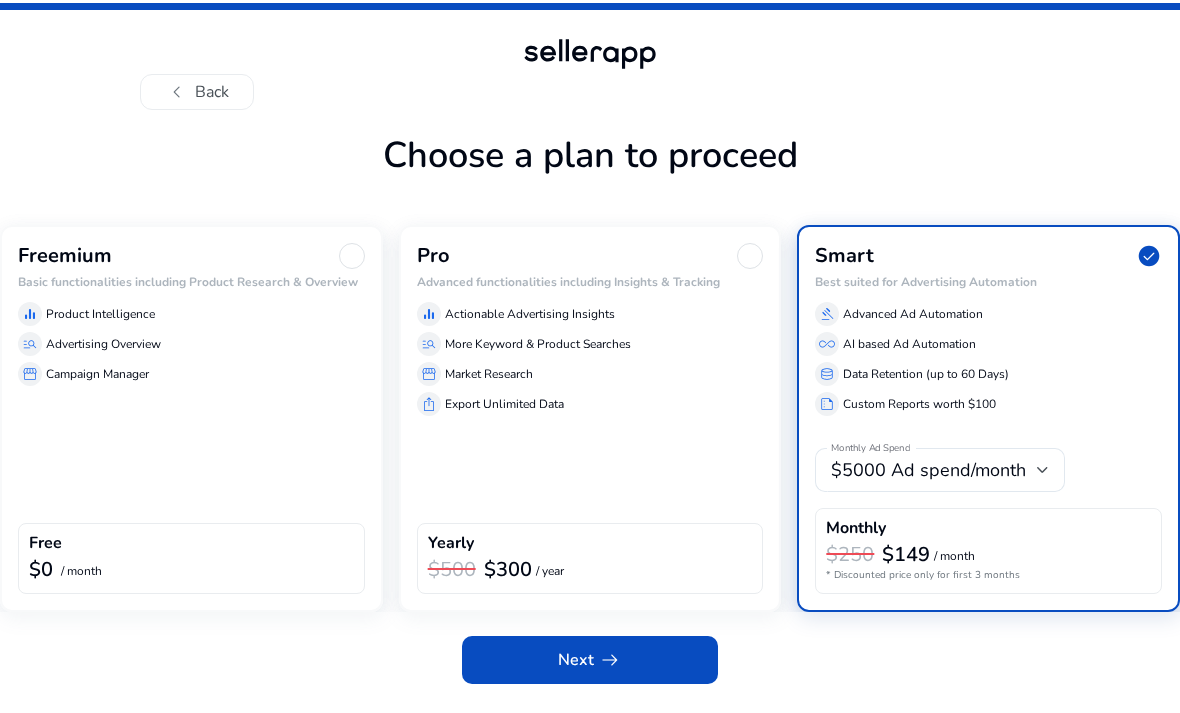 click on "Freemium Basic functionalities including Product Research & Overview  equalizer  Product Intelligence  manage_search  Advertising Overview  storefront  Campaign Manager  Free  $0  / month" 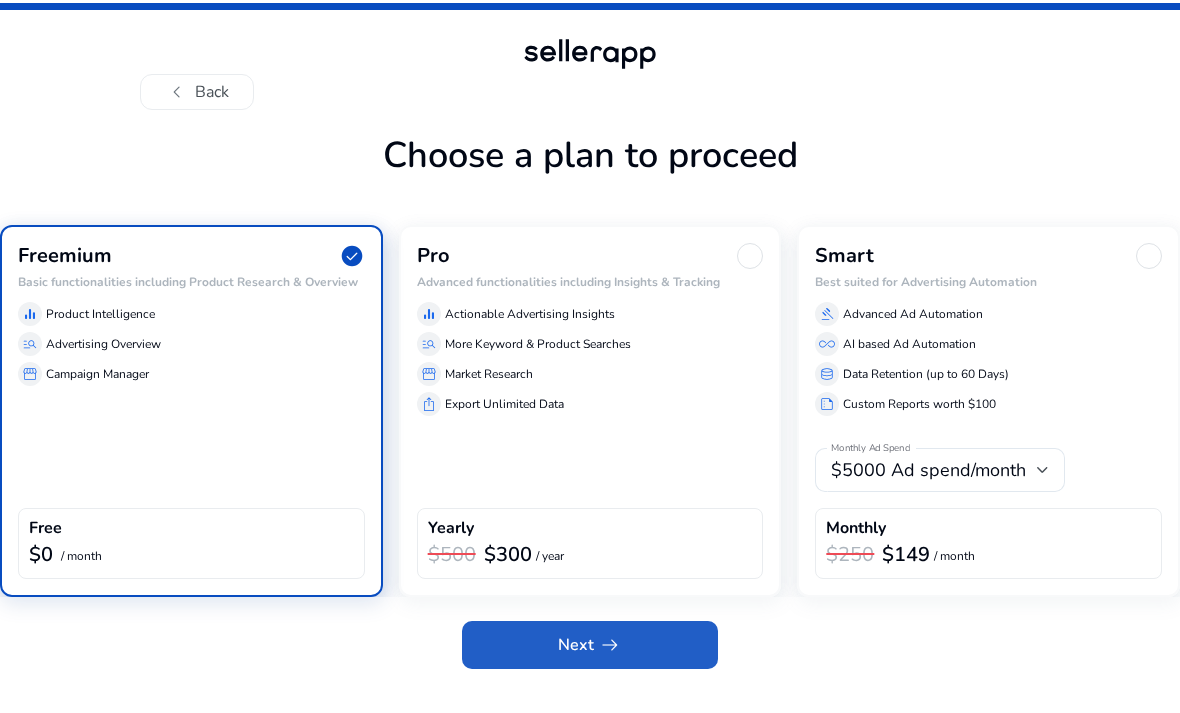 click 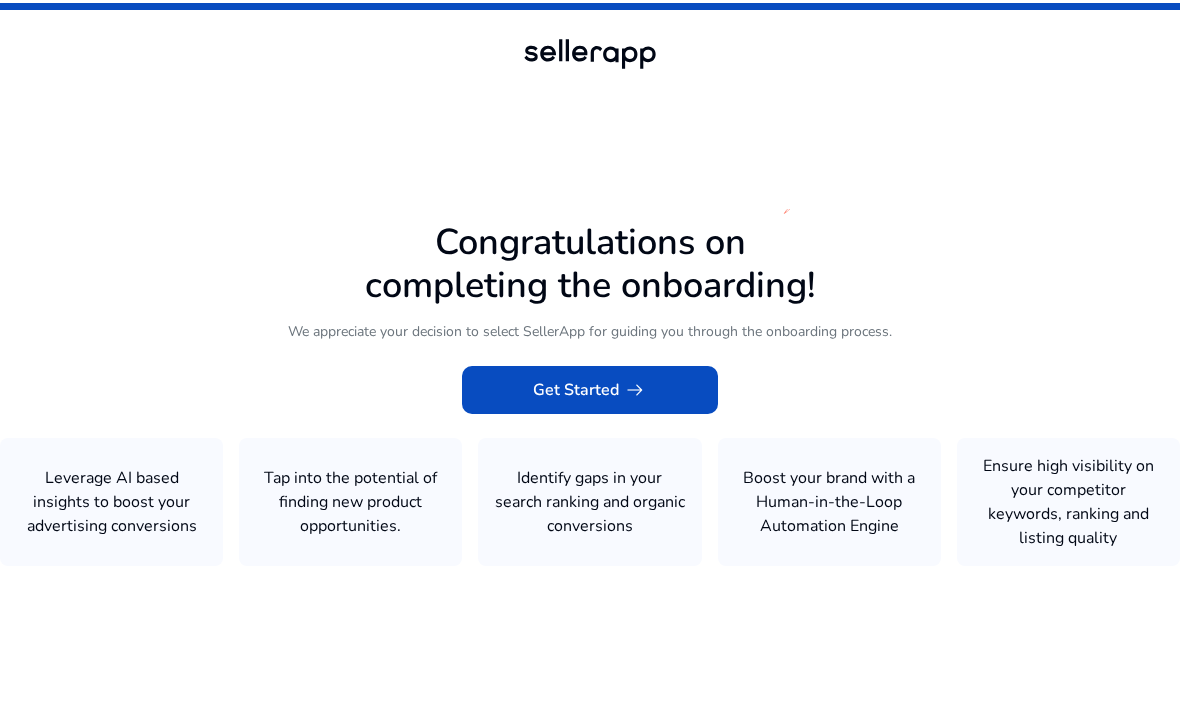 click 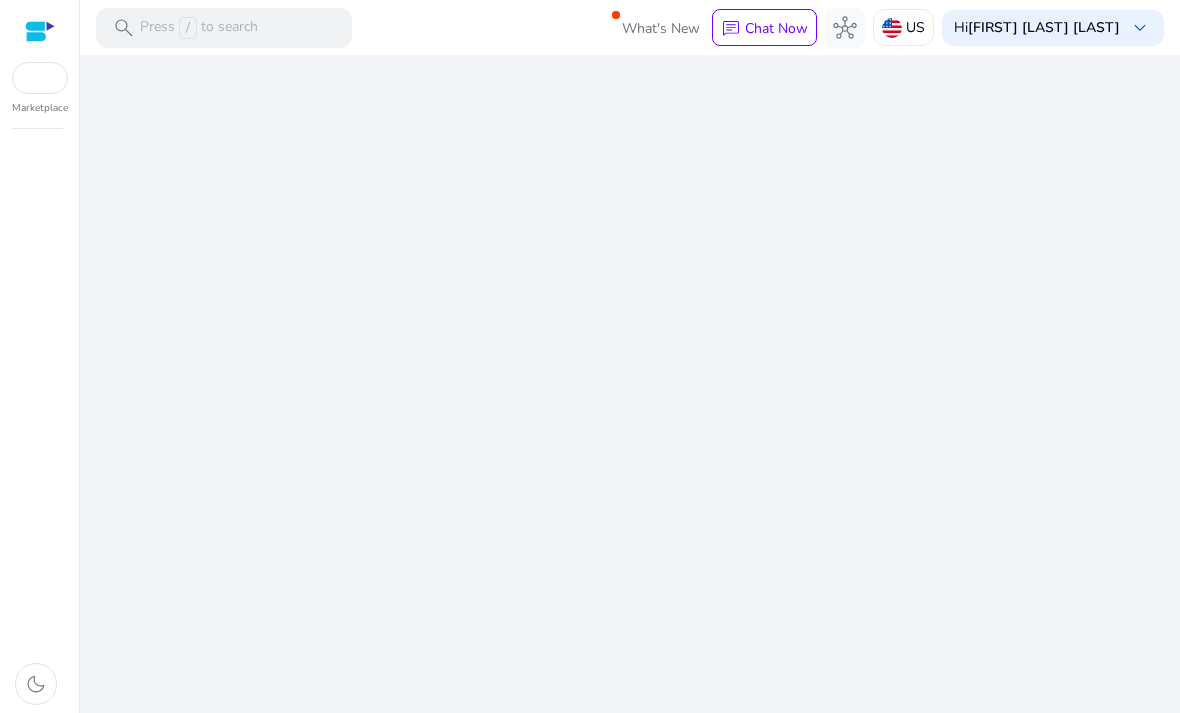 scroll, scrollTop: 0, scrollLeft: 0, axis: both 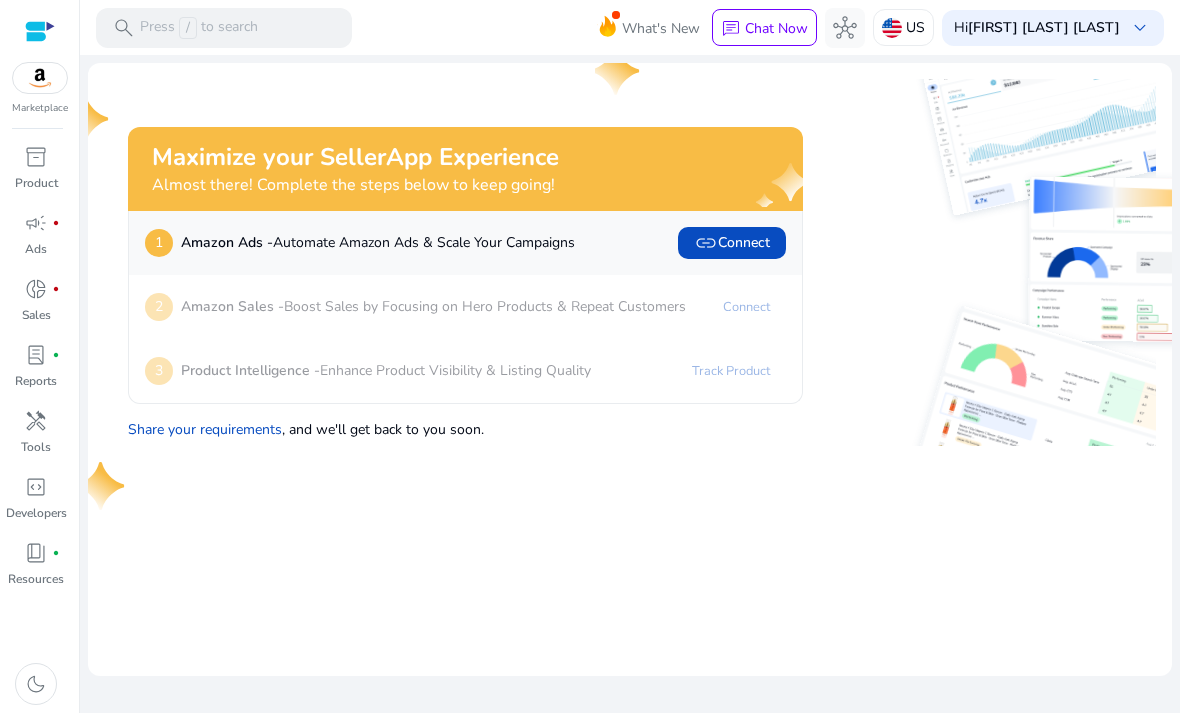 click on "Product" at bounding box center [36, 183] 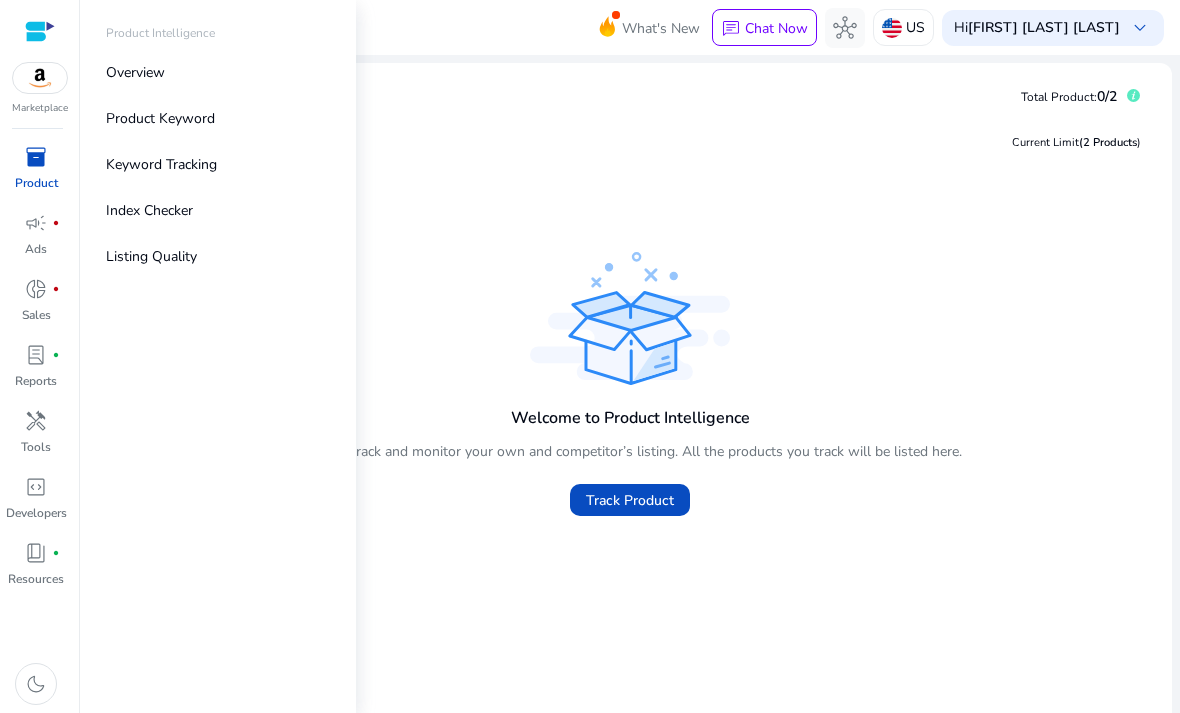 click on "Welcome to Product Intelligence You can track and monitor your own and competitor’s listing. All the products you track will be listed here.  Track Product" 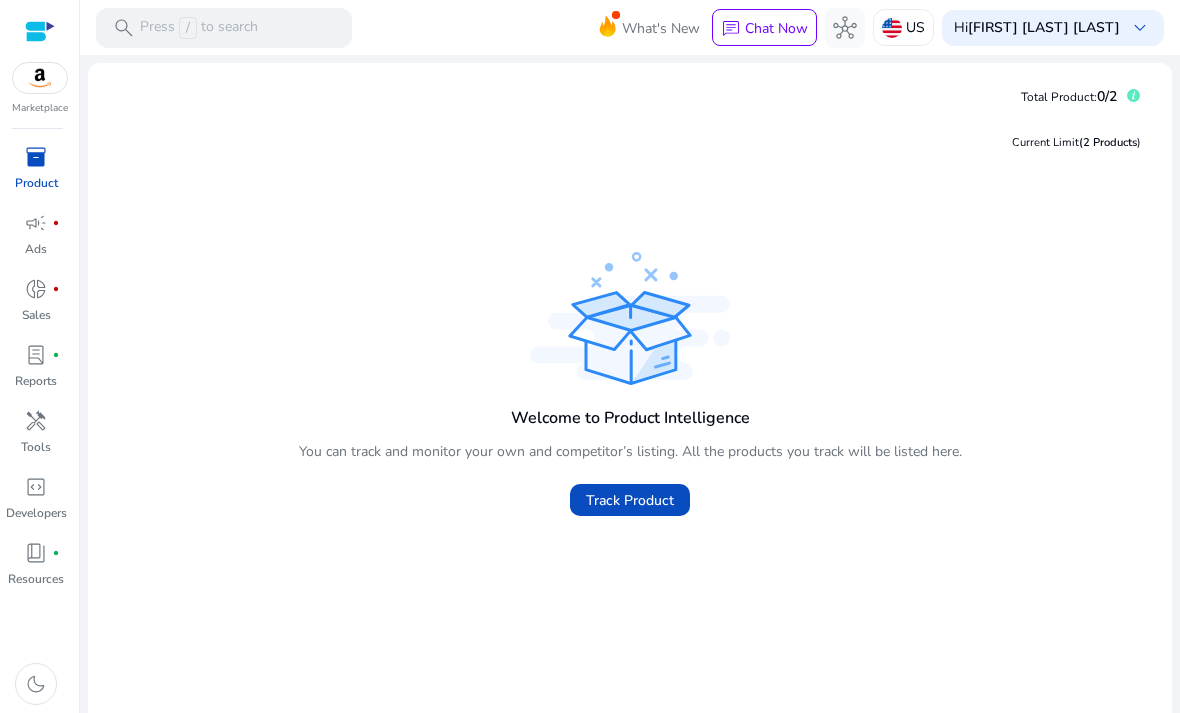 scroll, scrollTop: 0, scrollLeft: 0, axis: both 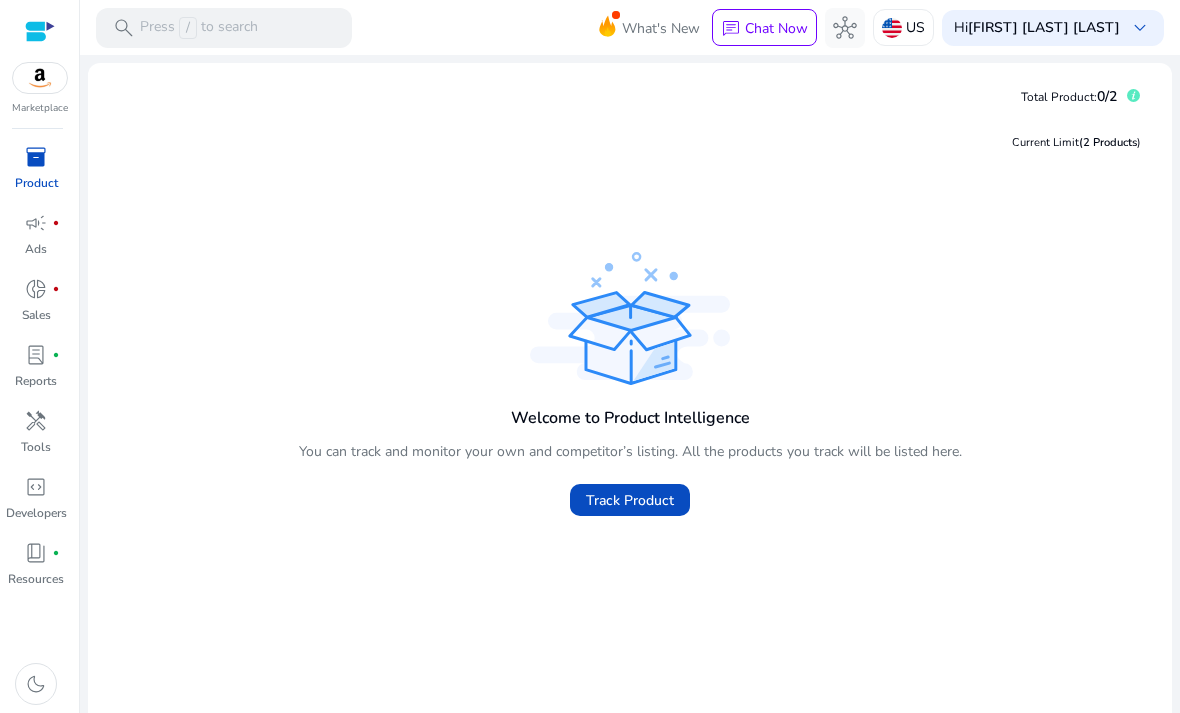 click on "handyman" at bounding box center [36, 421] 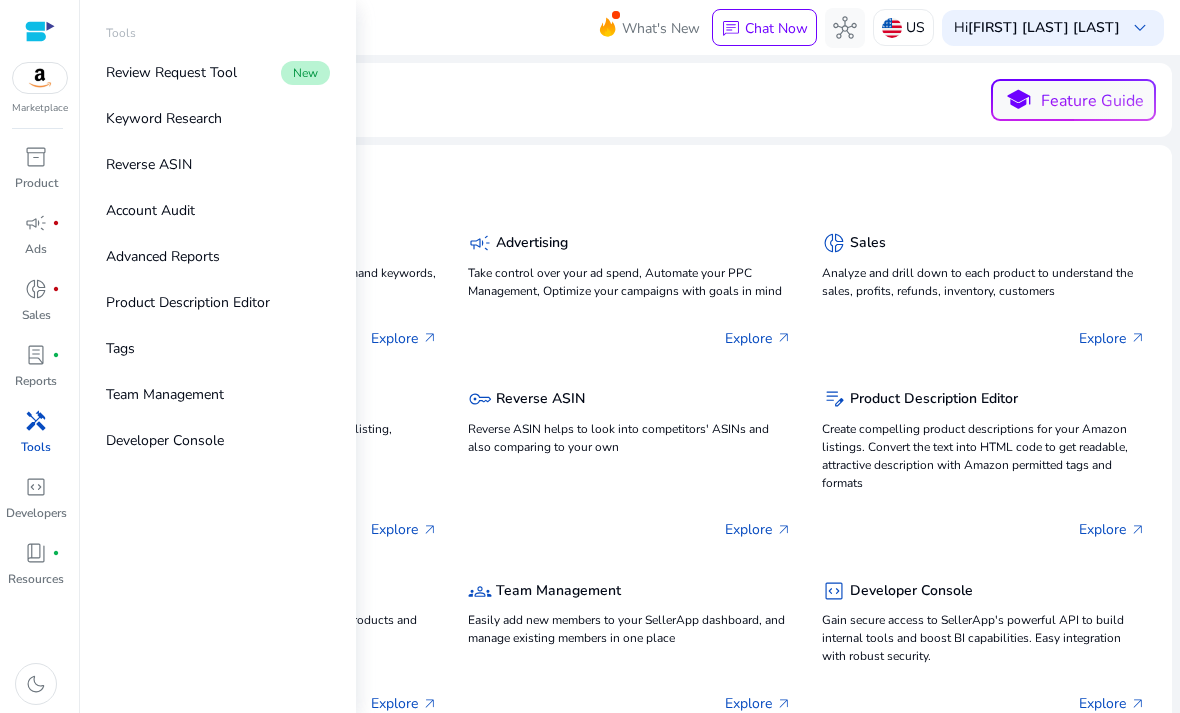 click on "Features (10)   package  Product Intelligence Monitor ASINs, opportunities, track high-demand keywords, and optimize your listings with PI  Explore   arrow_outward   campaign  Advertising Take control over your ad spend, Automate your PPC Management, Optimize your campaigns with goals in mind  Explore   arrow_outward   donut_small  Sales Analyze and drill down to each product to understand the sales, profits, refunds, inventory, customers  Explore   arrow_outward   key  Keyword Research Discover relevant keywords for your product listing, maximize product visibility  Explore   arrow_outward   key  Reverse ASIN Reverse ASIN helps to look into competitors' ASINs and also comparing to your own  Explore   arrow_outward   edit_note  Product Description Editor Create compelling product descriptions for your Amazon listings. Convert the text into HTML code to get readable, attractive description with Amazon permitted tags and formats  Explore   arrow_outward   sell  Tags  Explore   arrow_outward   groups   Explore" 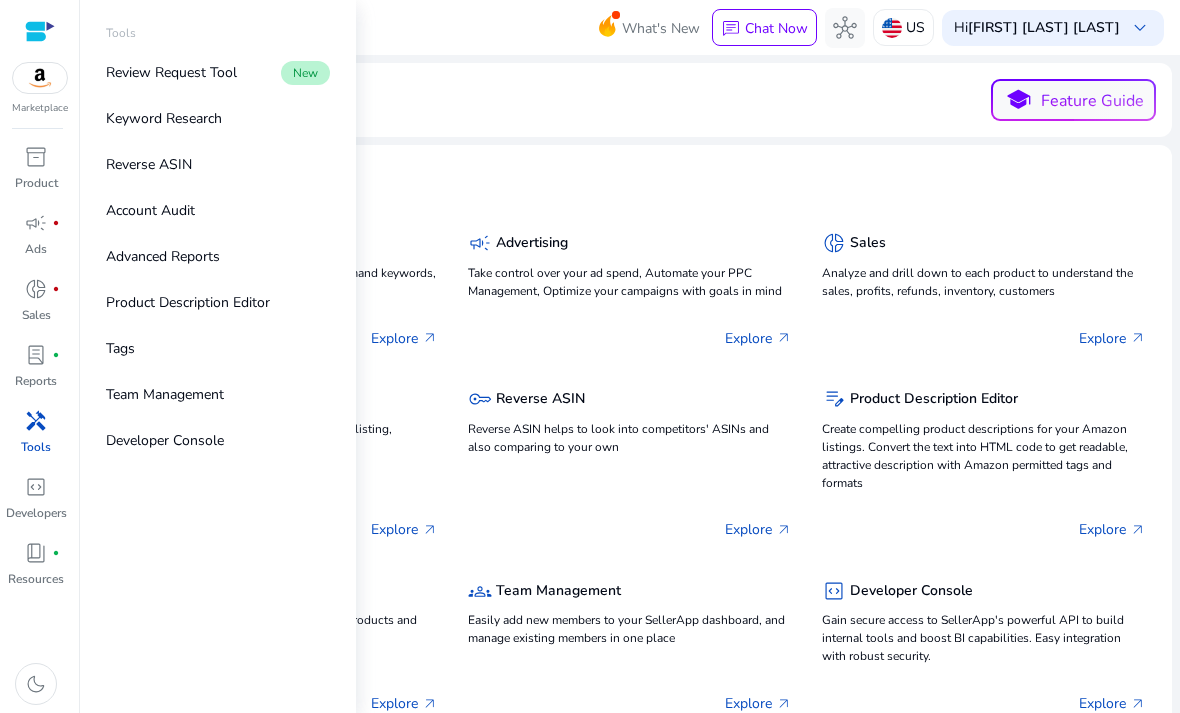 click on "Tools  school  Feature Guide" 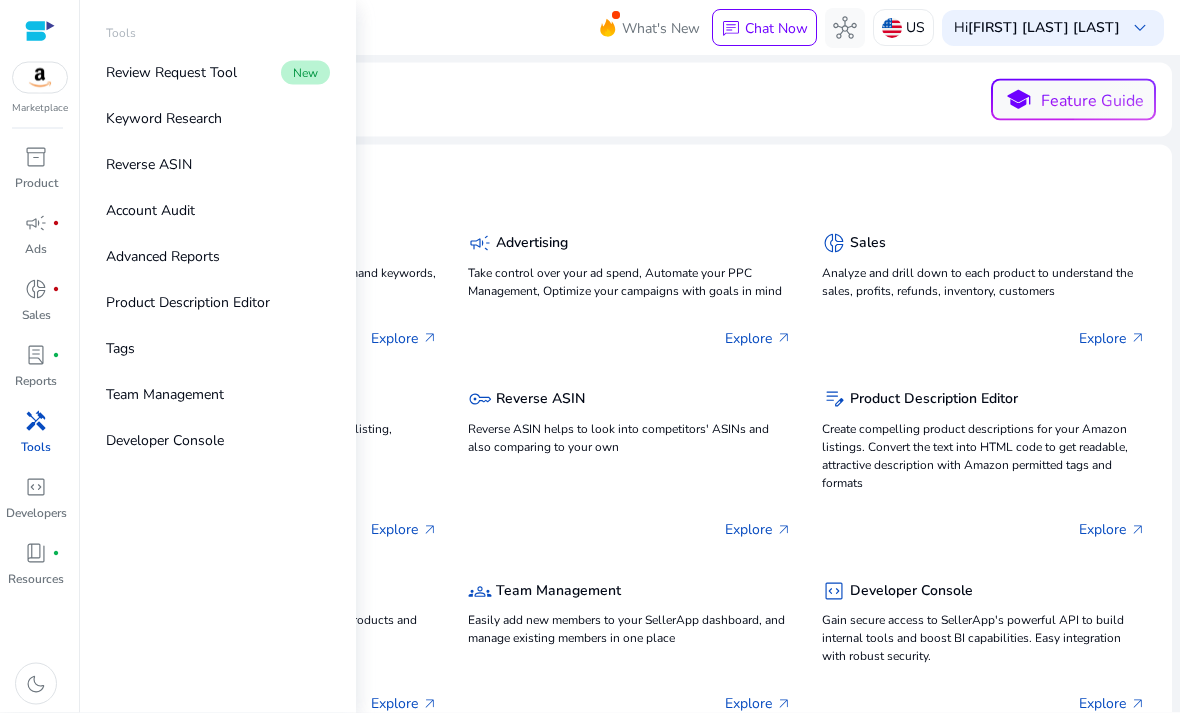 scroll, scrollTop: 0, scrollLeft: 0, axis: both 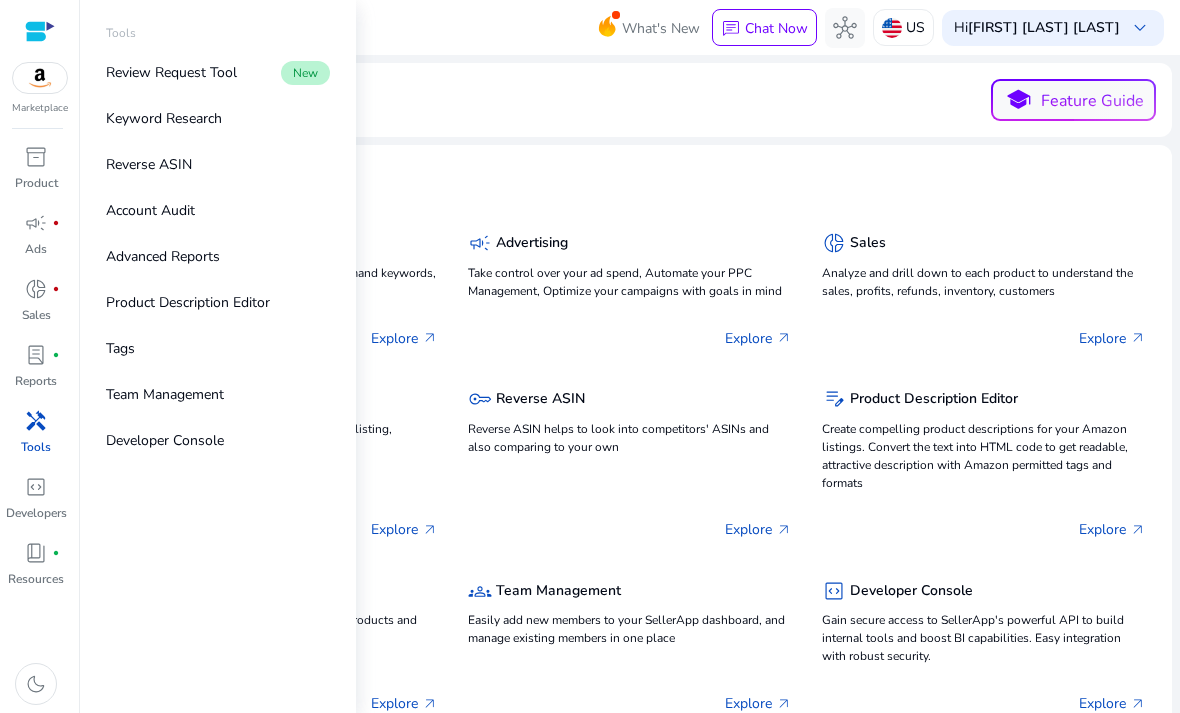 click on "Review Request Tool" at bounding box center [171, 72] 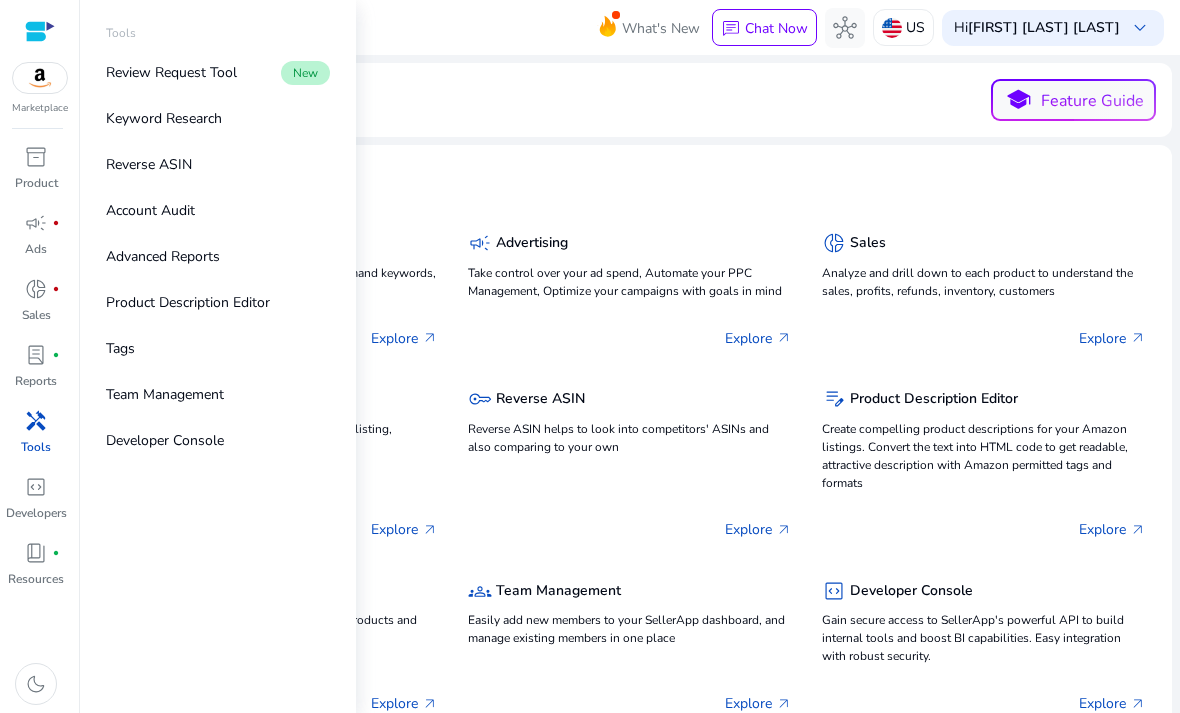 click on "donut_small" at bounding box center (36, 289) 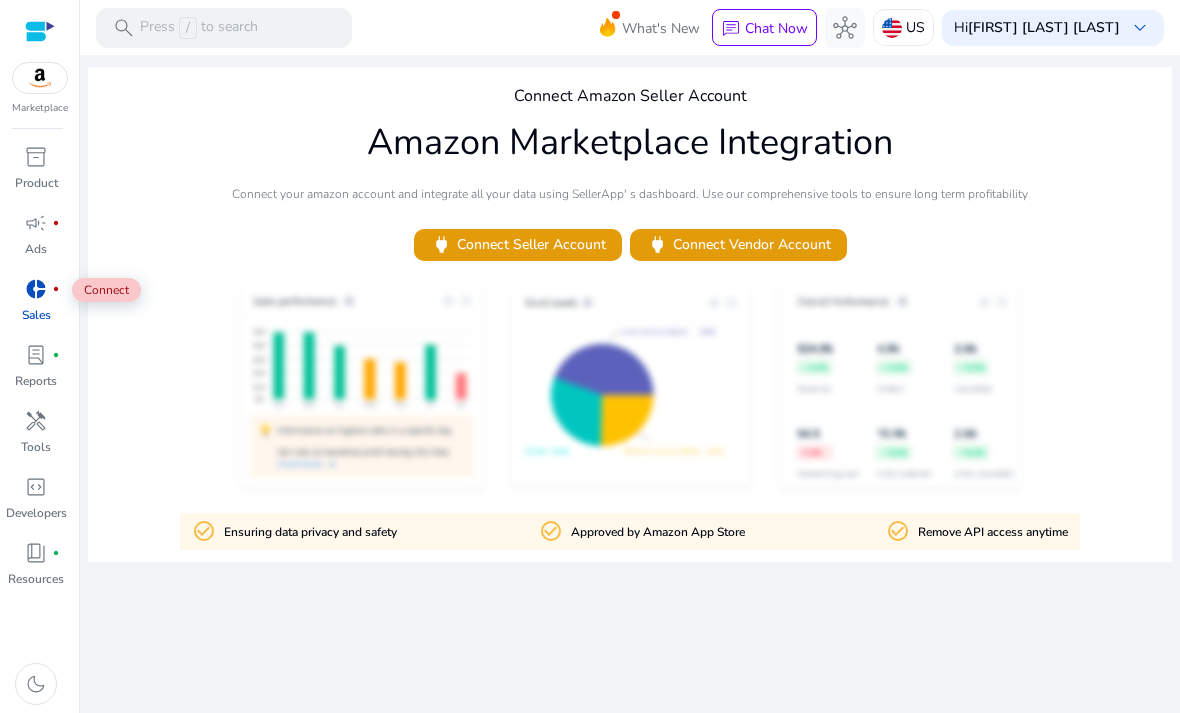 click on "lab_profile" at bounding box center (36, 355) 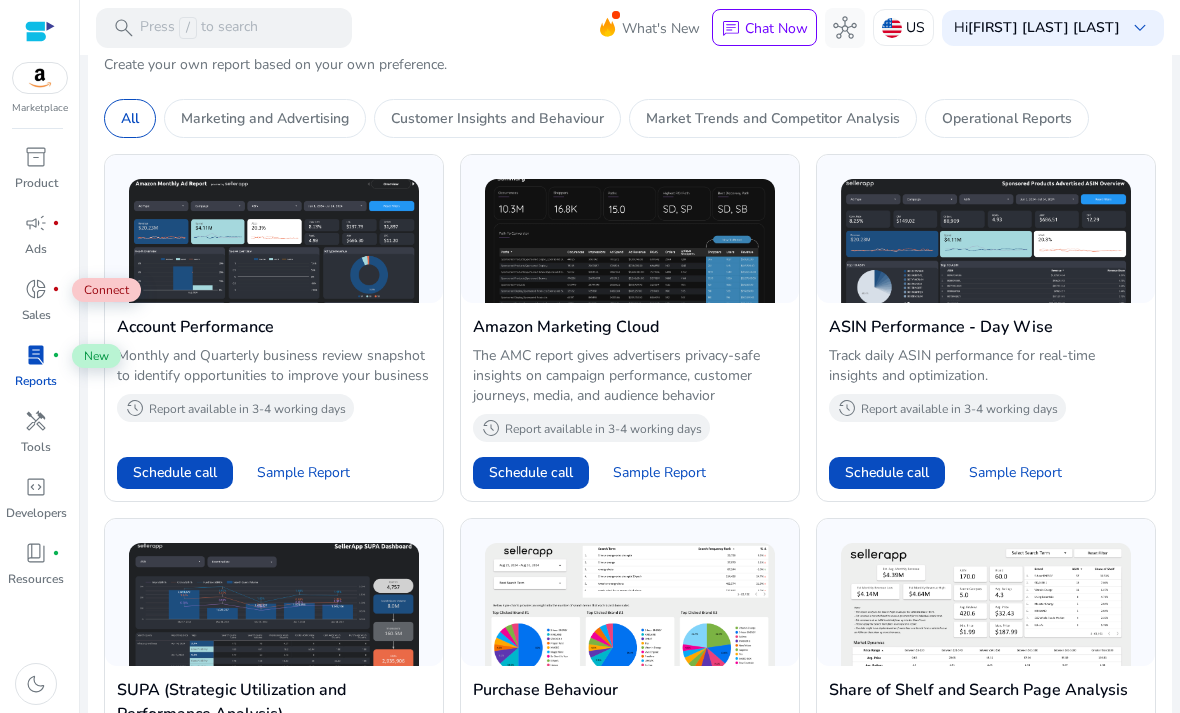 scroll, scrollTop: 637, scrollLeft: 0, axis: vertical 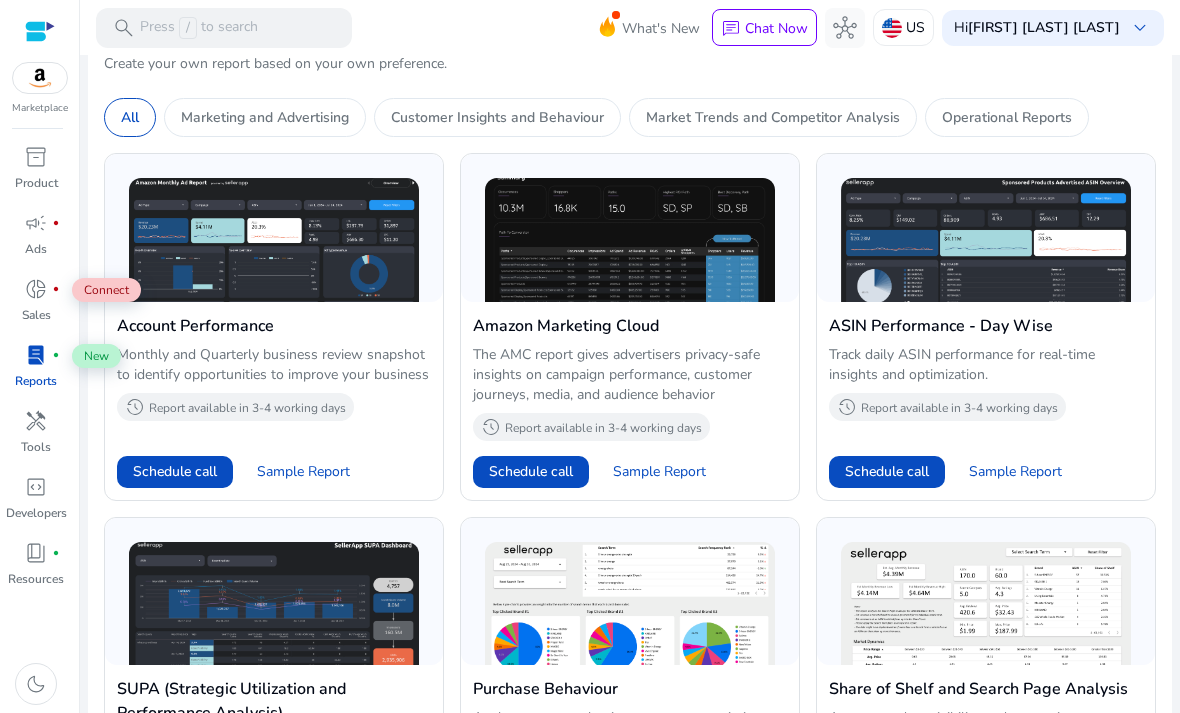 click on "book_4" at bounding box center [36, 553] 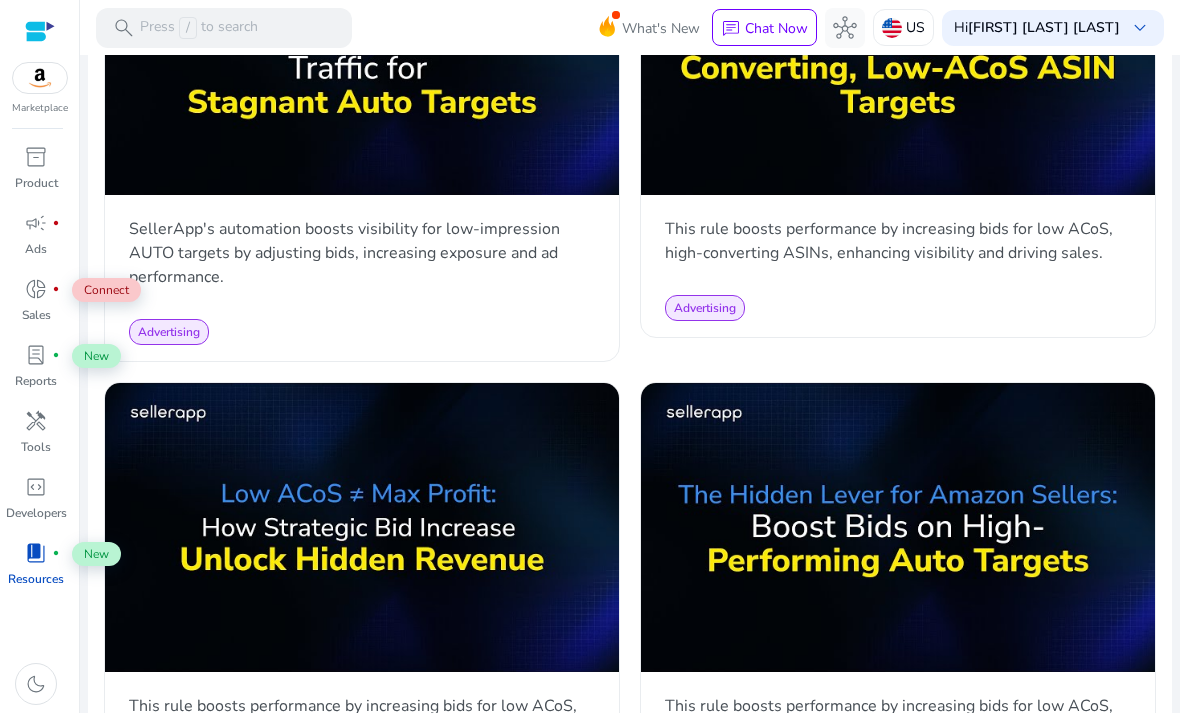 scroll, scrollTop: 1597, scrollLeft: 0, axis: vertical 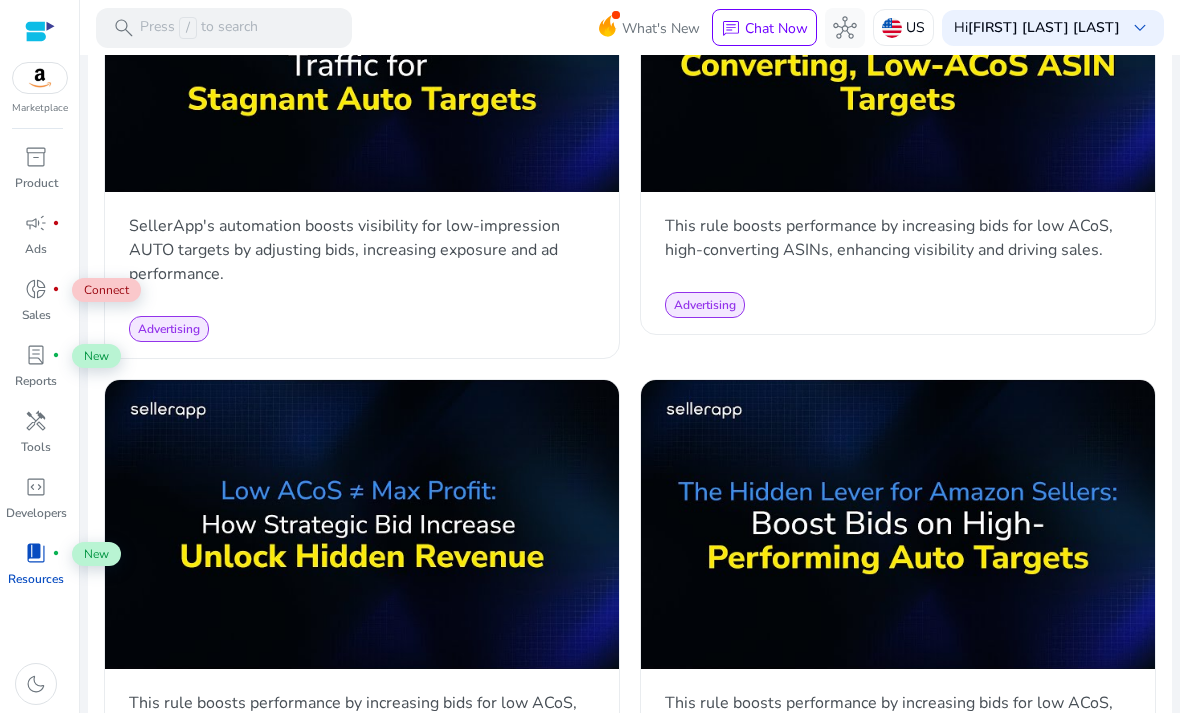 click on "Product" at bounding box center [36, 183] 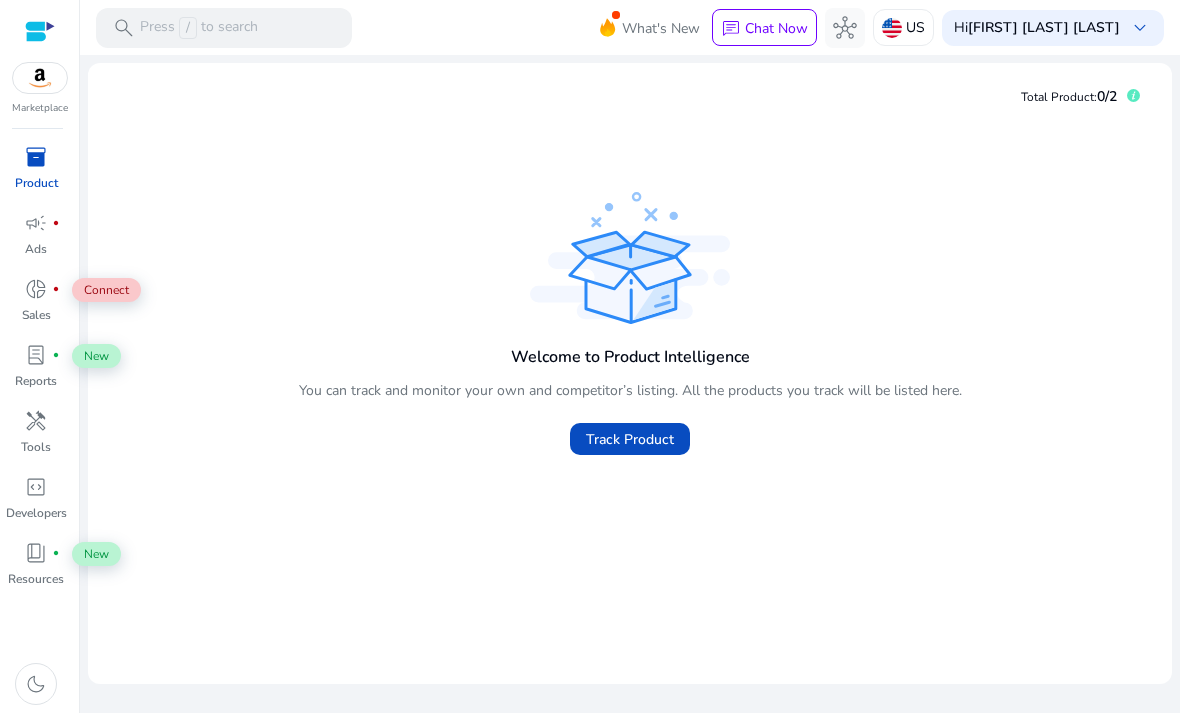 scroll, scrollTop: 0, scrollLeft: 0, axis: both 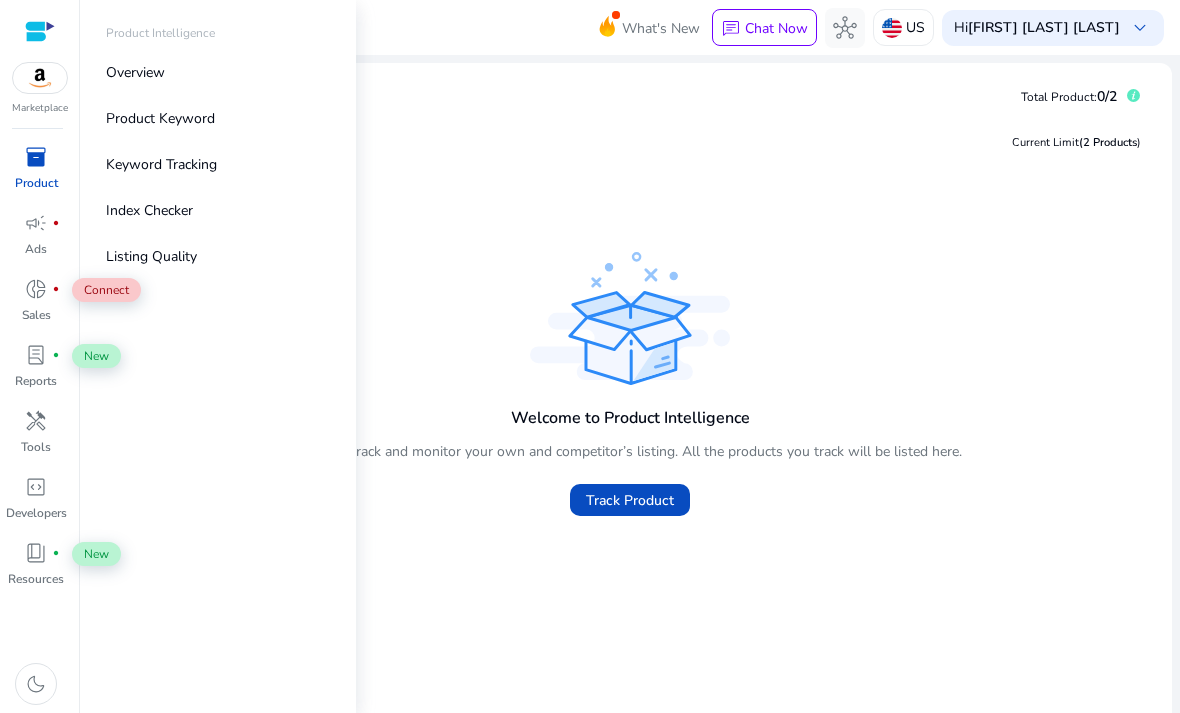 click on "Product Keyword" at bounding box center (160, 118) 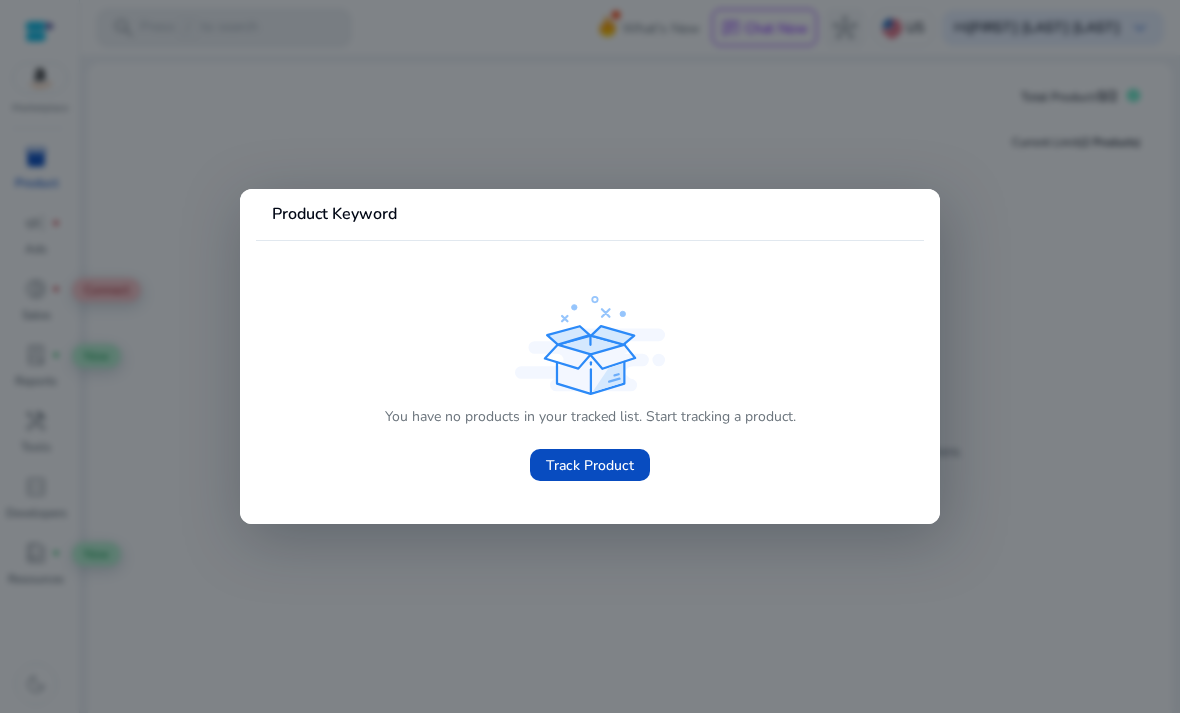 click at bounding box center (590, 356) 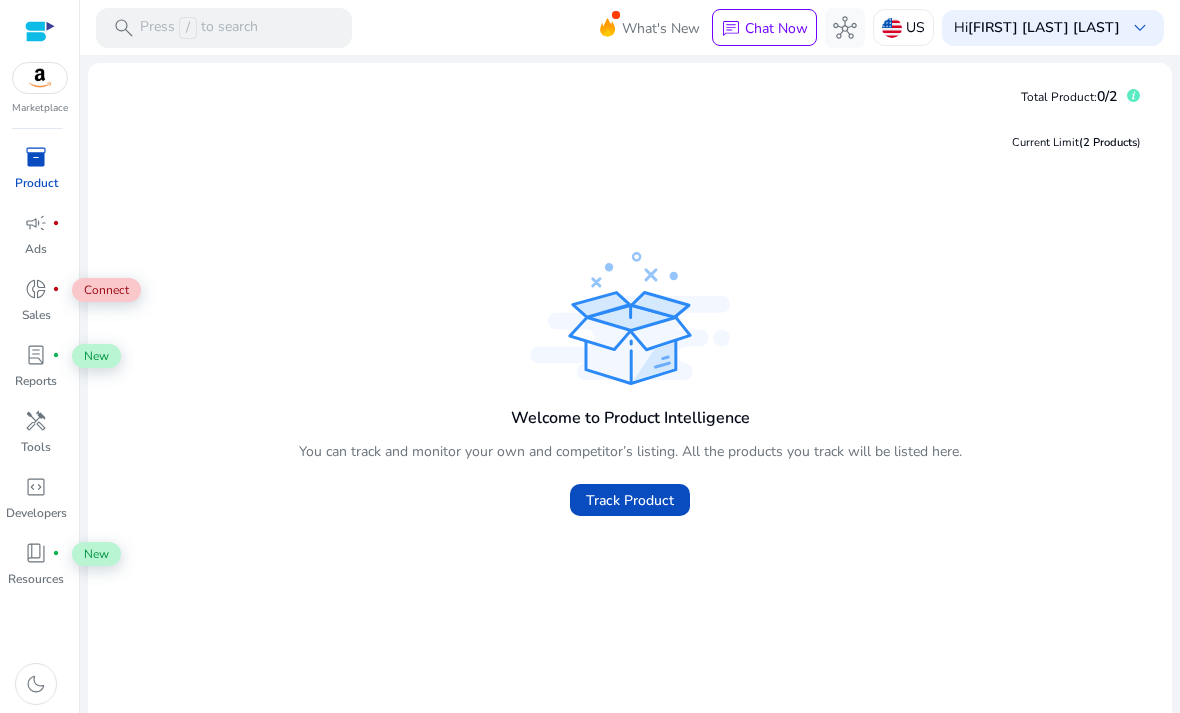 click on "Tools" at bounding box center [36, 447] 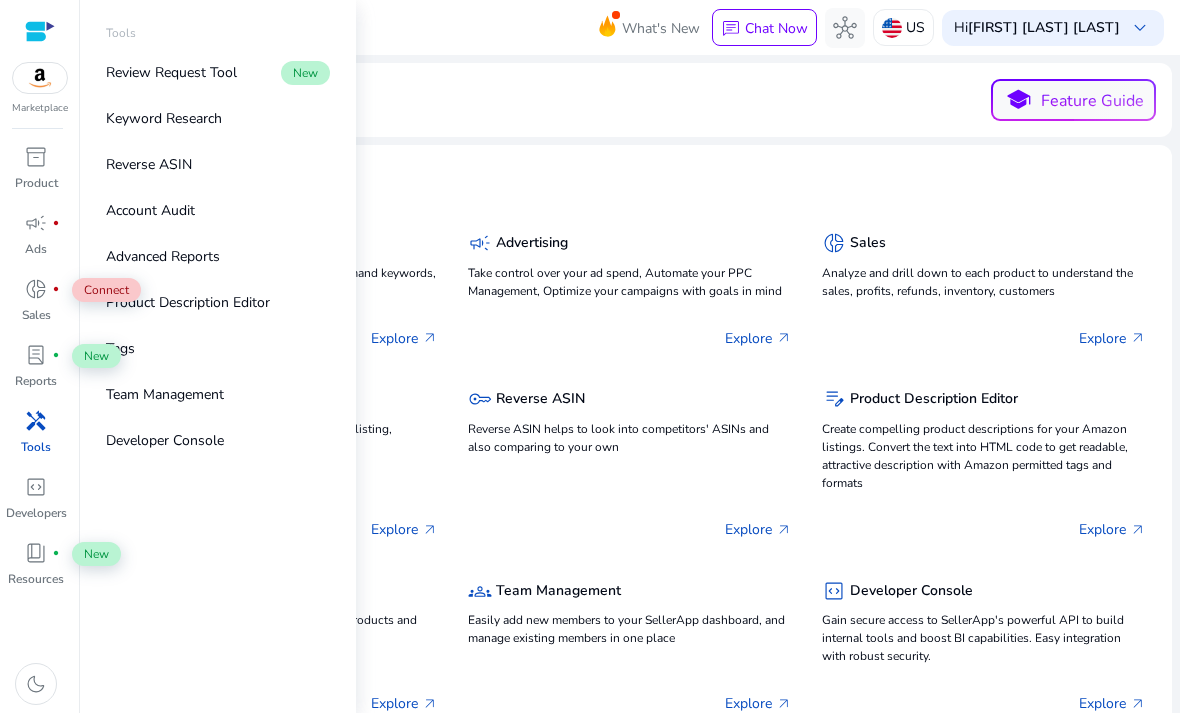 click on "Tools  school  Feature Guide" 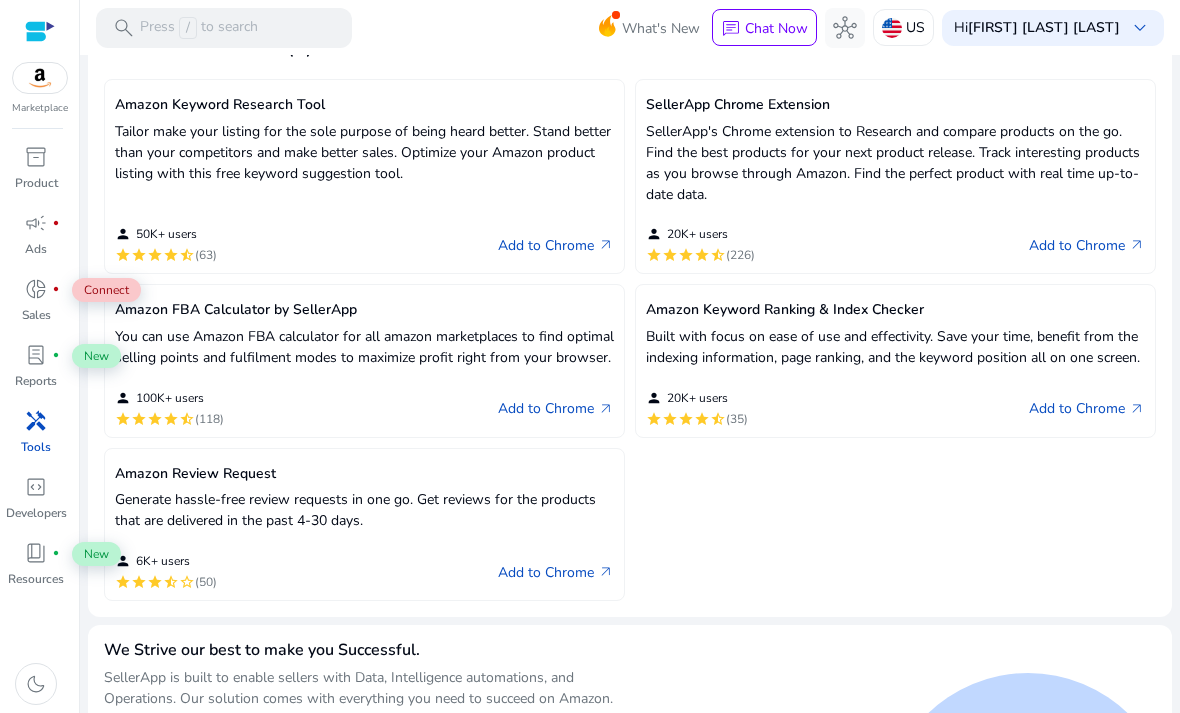 scroll, scrollTop: 923, scrollLeft: 0, axis: vertical 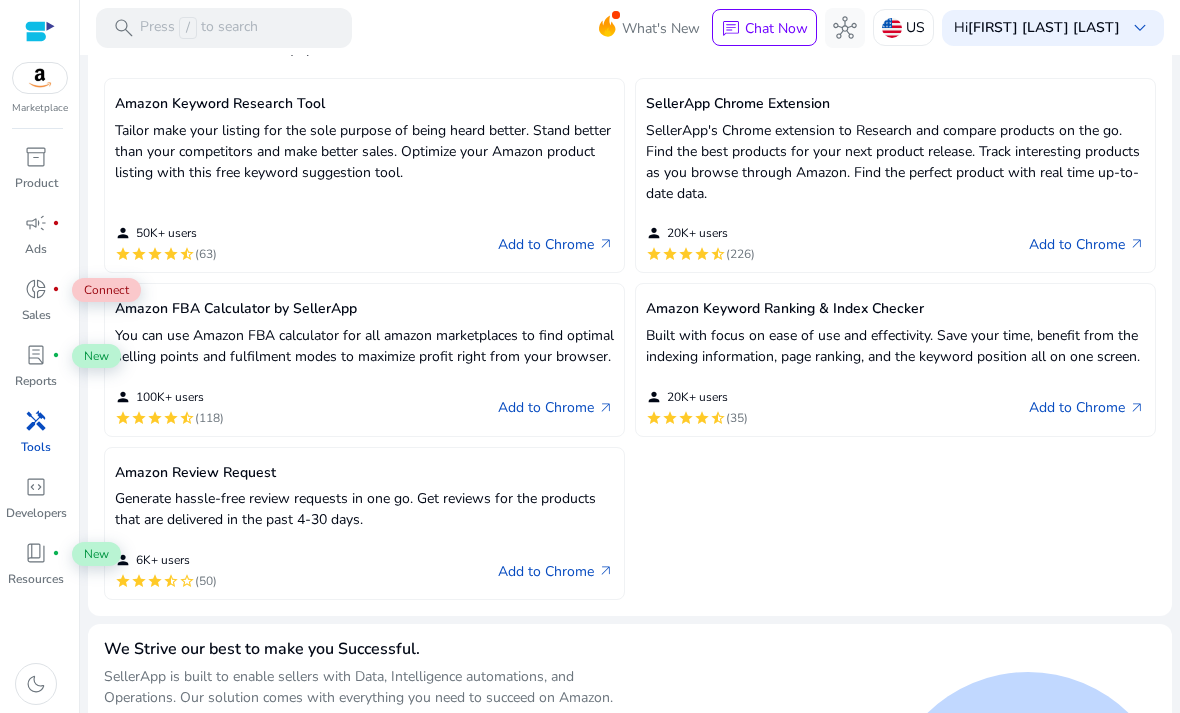 click on "Add to Chrome   arrow_outward" 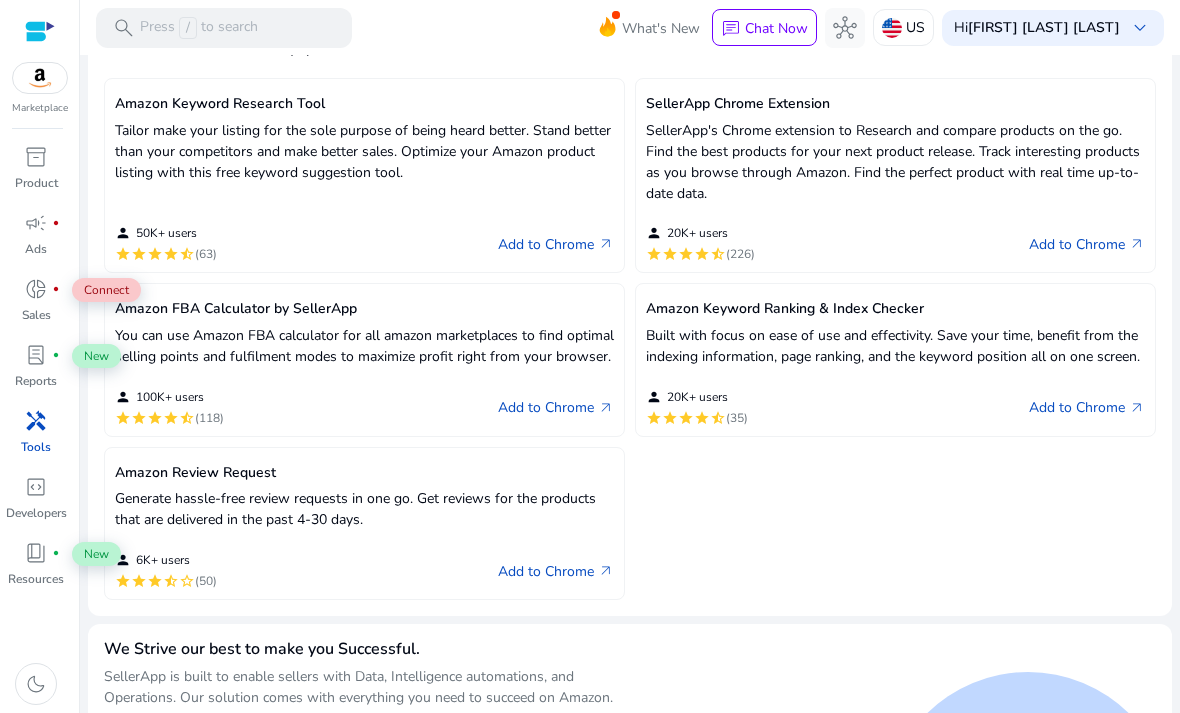 scroll, scrollTop: 923, scrollLeft: 0, axis: vertical 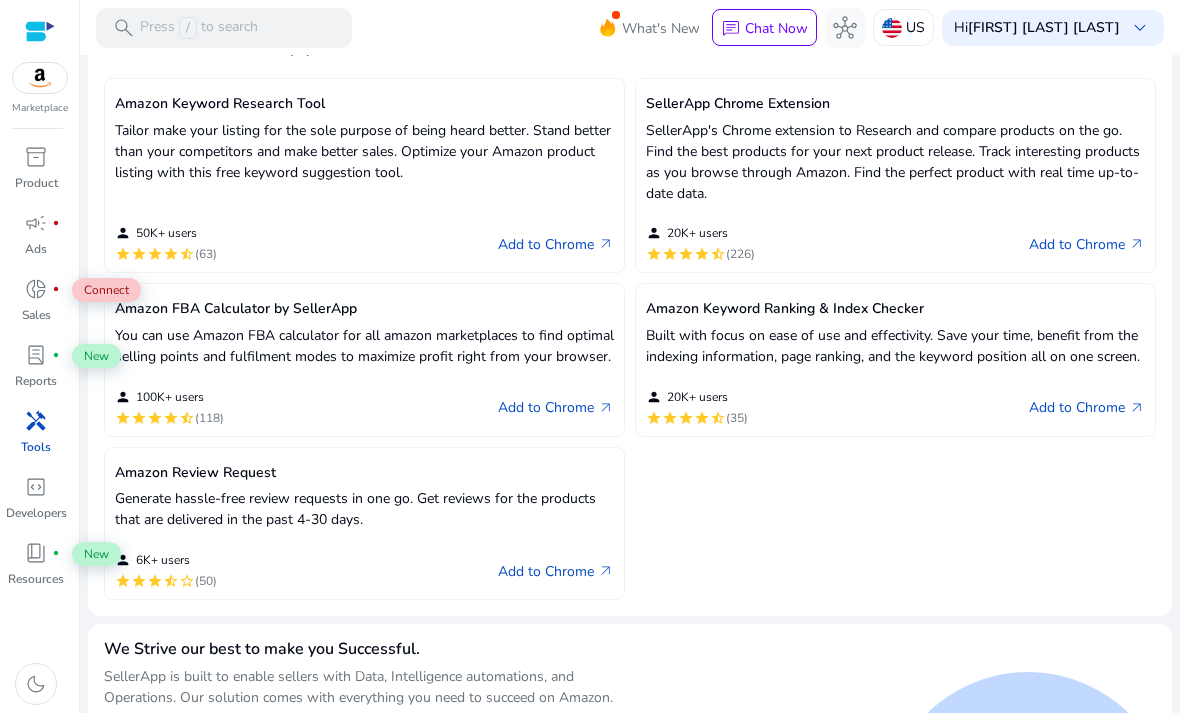 click on "Add to Chrome   arrow_outward" 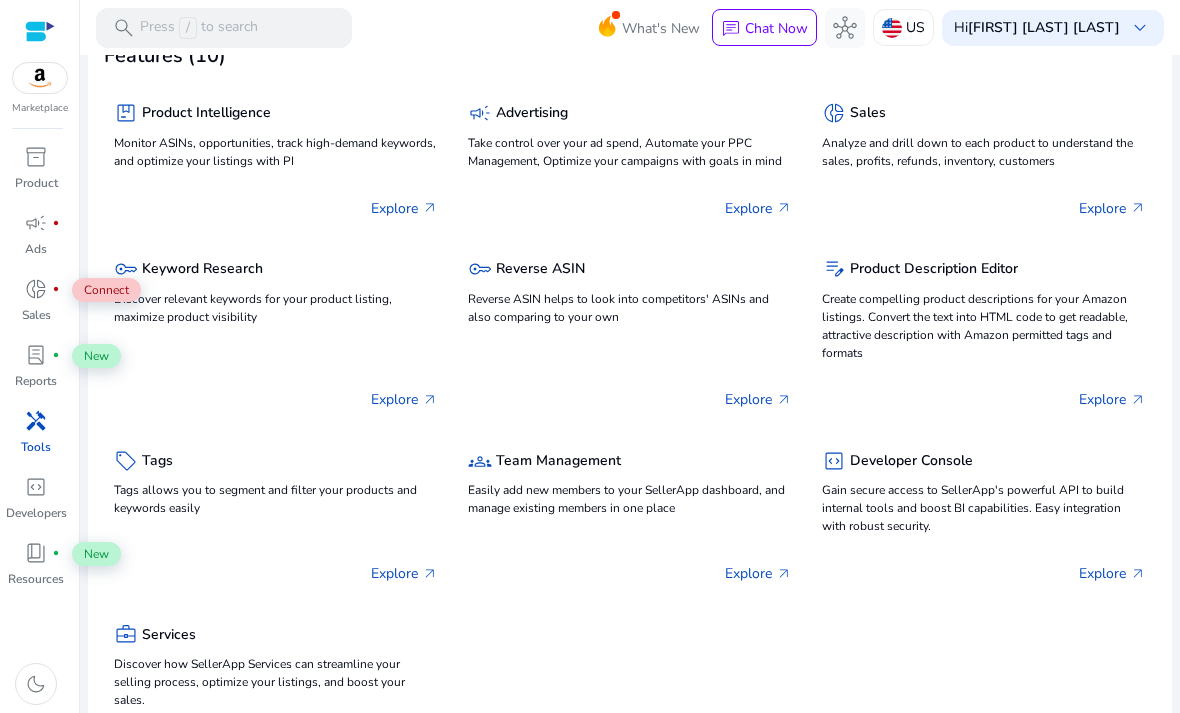 scroll, scrollTop: 131, scrollLeft: 0, axis: vertical 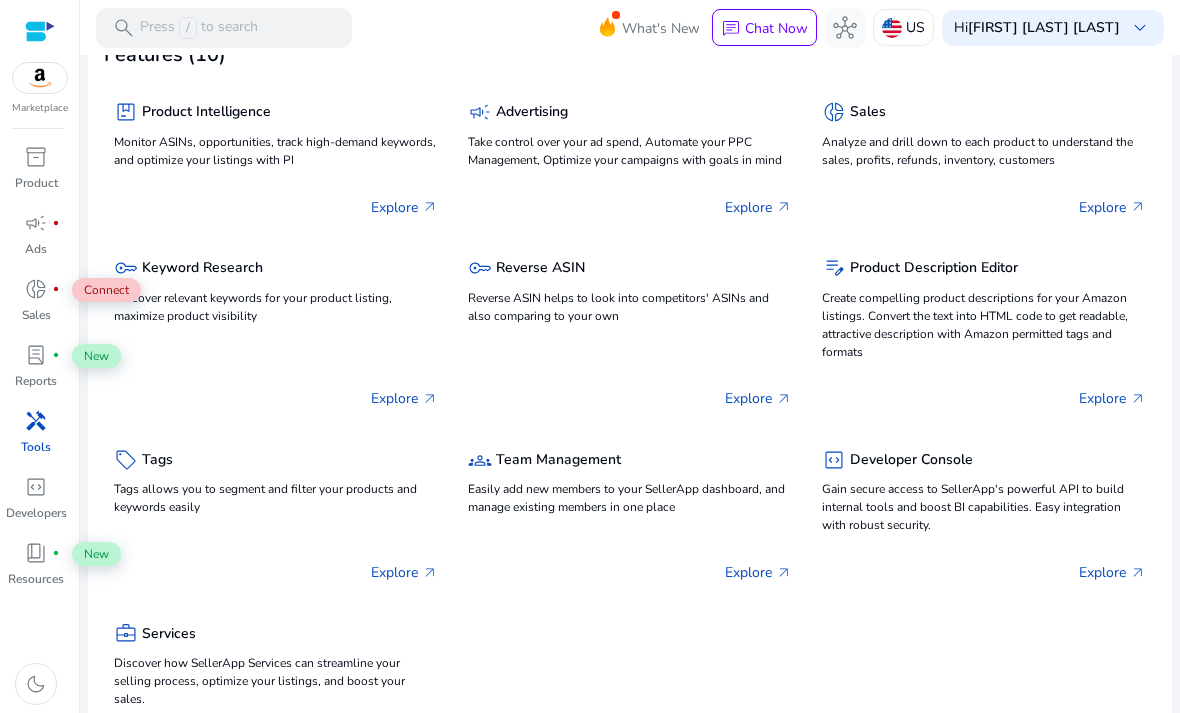 click on "Press  /  to search" at bounding box center [199, 28] 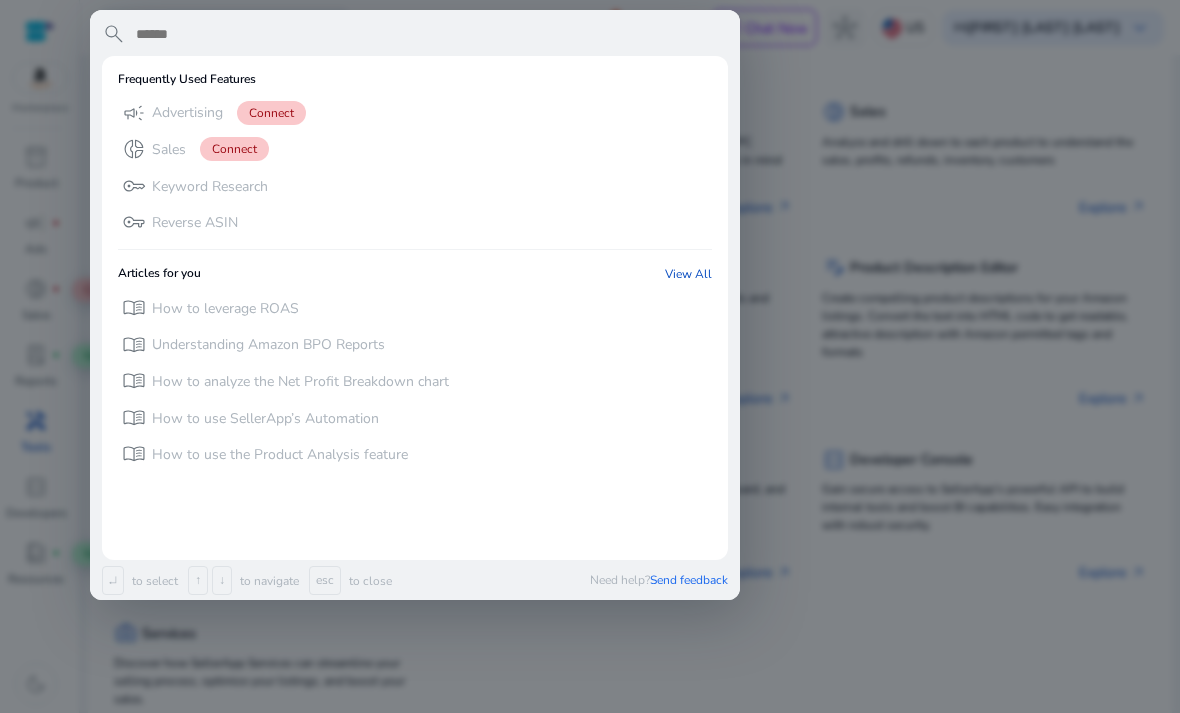 click at bounding box center (590, 356) 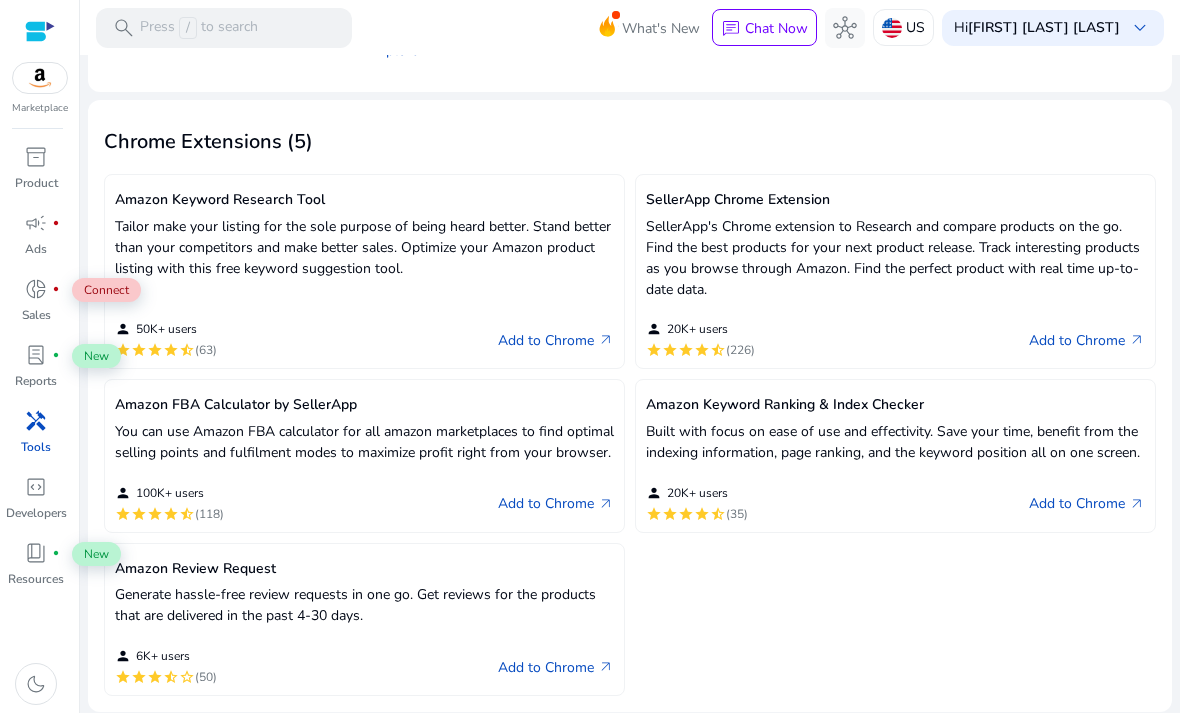 scroll, scrollTop: 826, scrollLeft: 0, axis: vertical 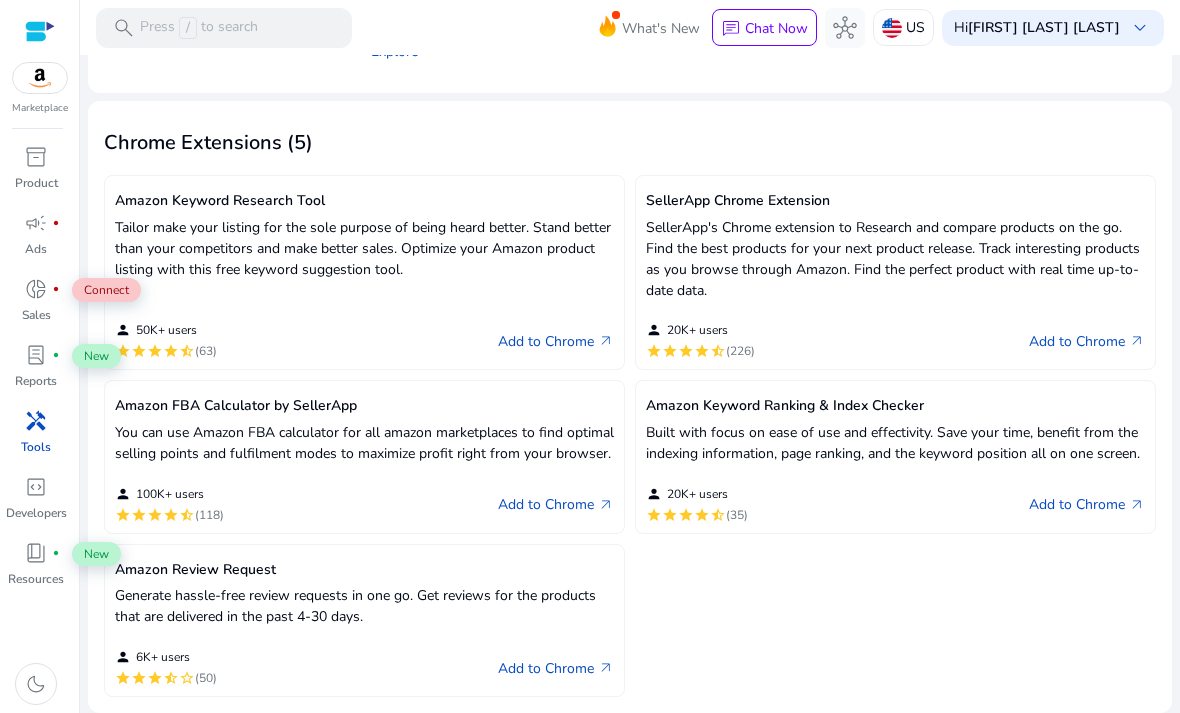 click on "book_4" at bounding box center (36, 553) 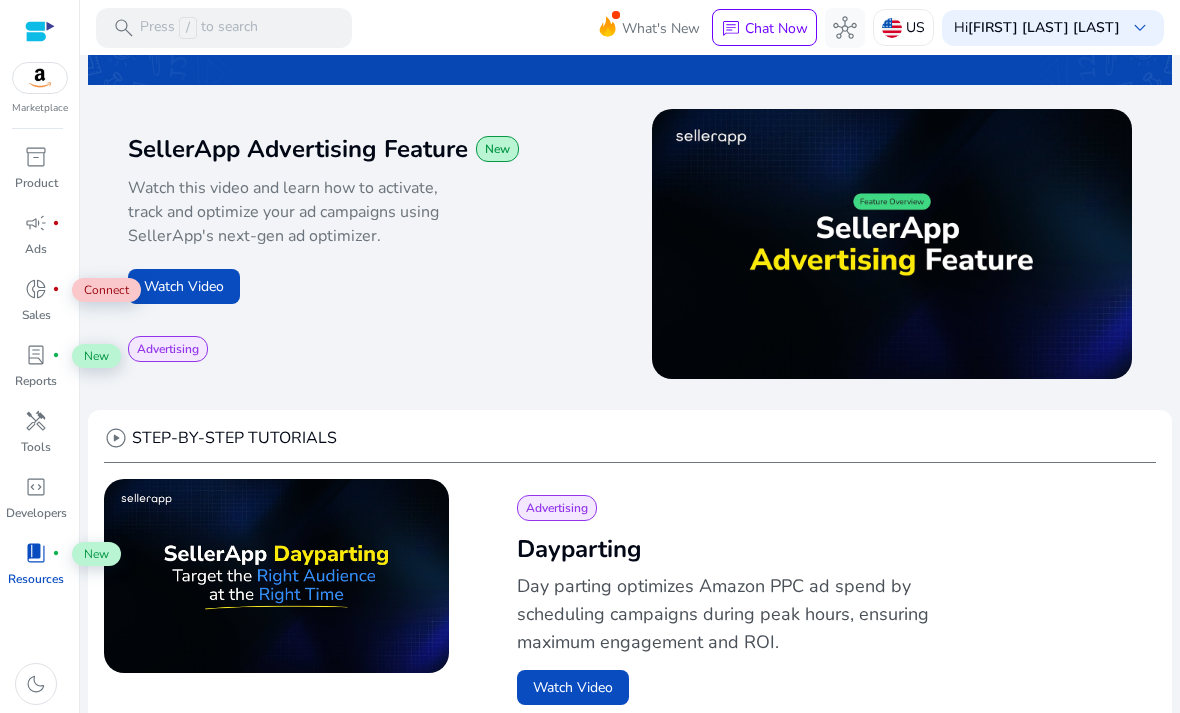 scroll, scrollTop: 269, scrollLeft: 0, axis: vertical 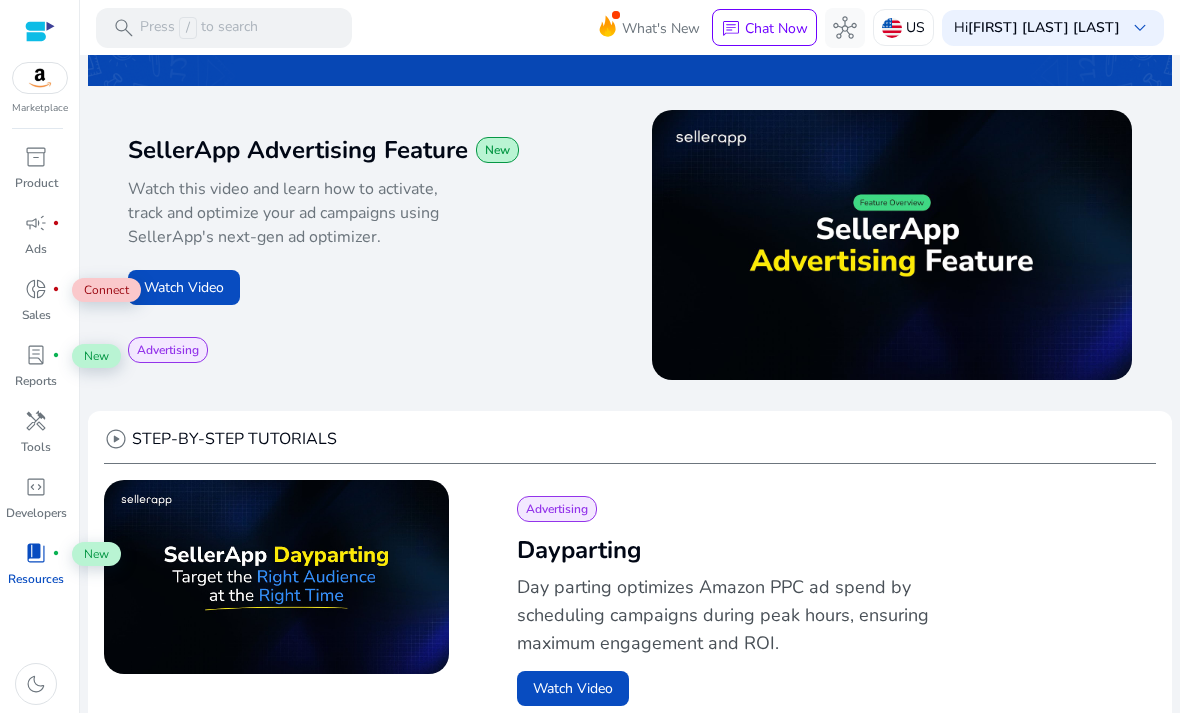 click on "code_blocks" at bounding box center [36, 487] 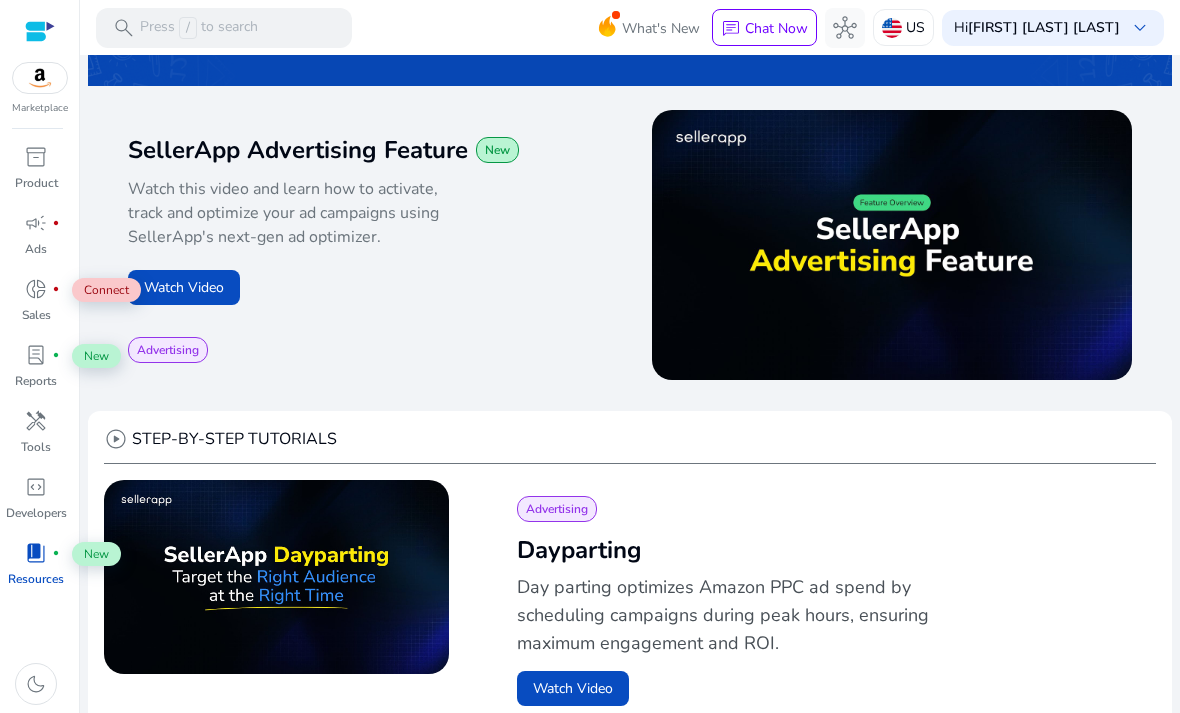 scroll, scrollTop: 0, scrollLeft: 0, axis: both 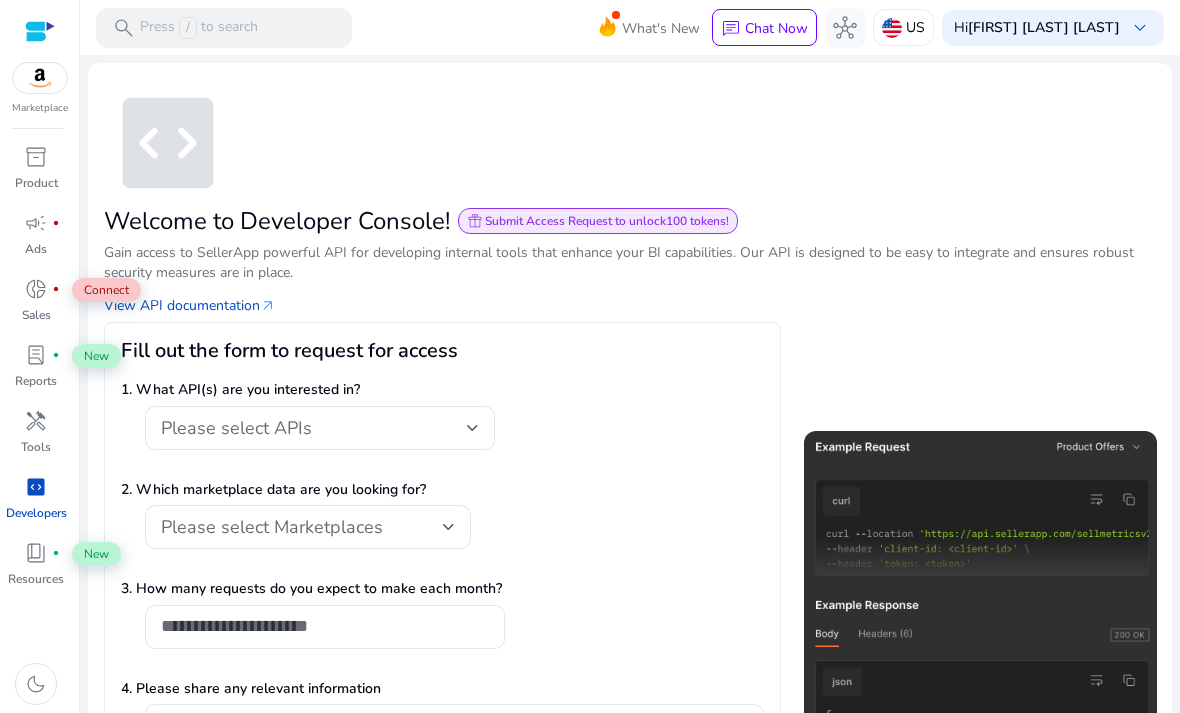 click on "Tools" at bounding box center [36, 447] 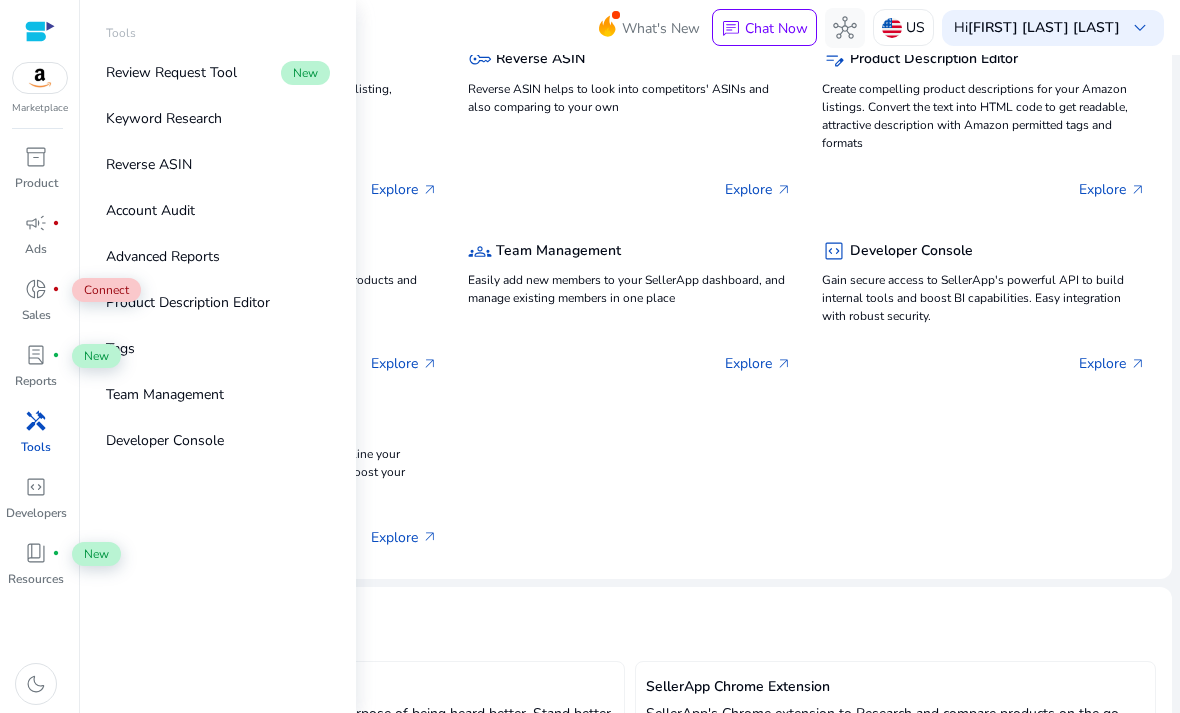 scroll, scrollTop: 352, scrollLeft: 0, axis: vertical 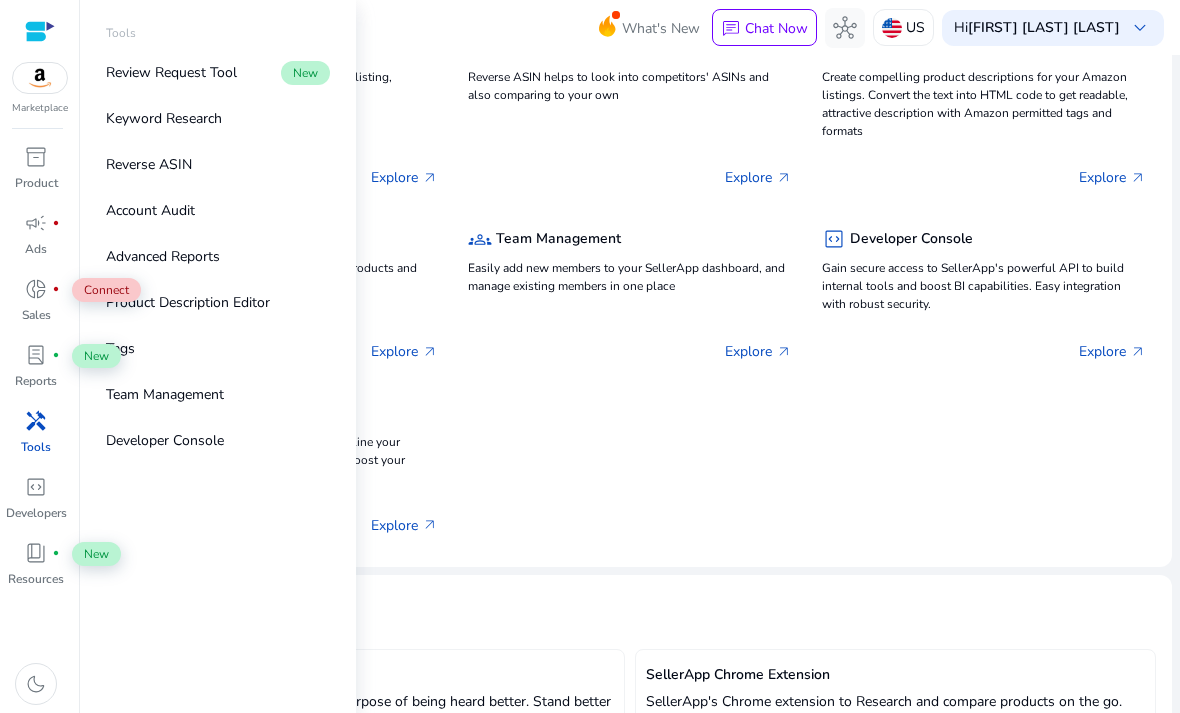 click on "Tools" at bounding box center (36, 447) 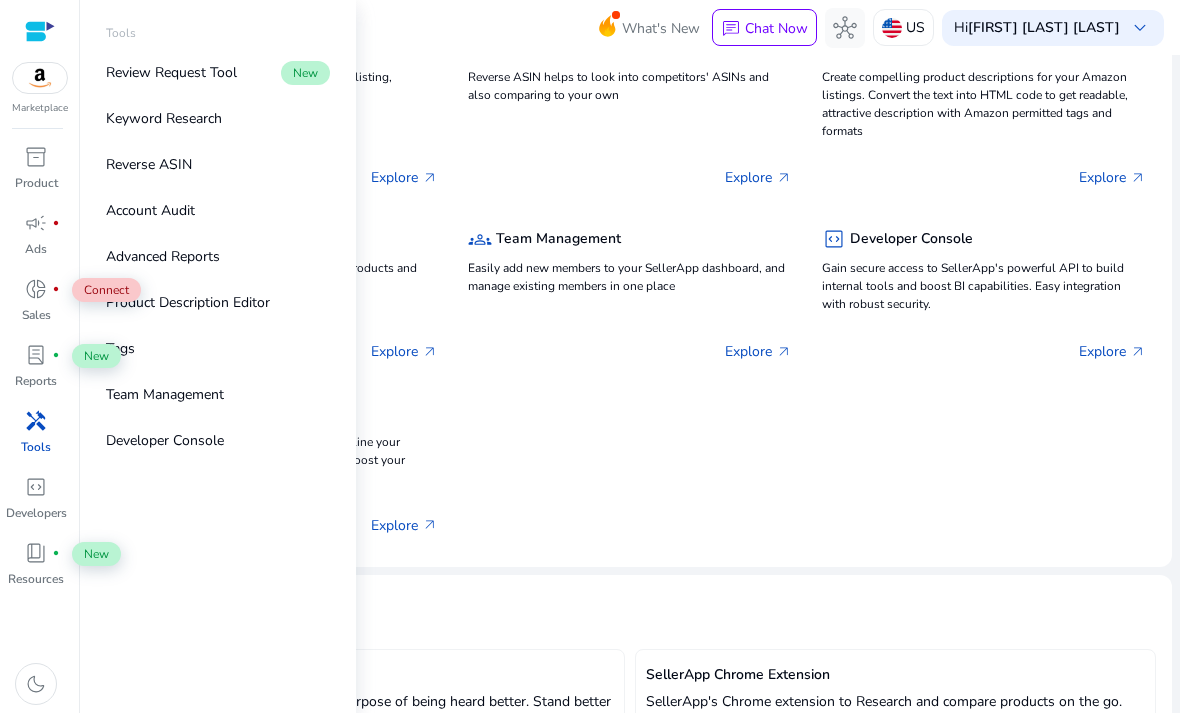 scroll, scrollTop: 0, scrollLeft: 0, axis: both 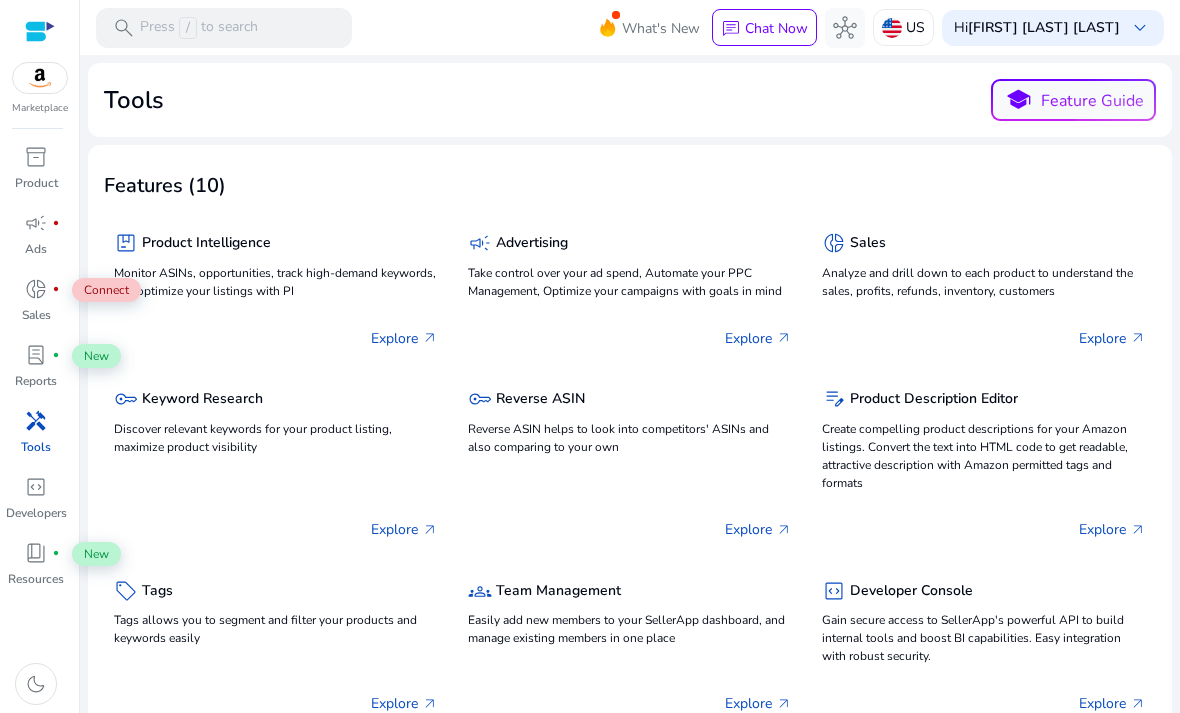 click on "Tools  school  Feature Guide" 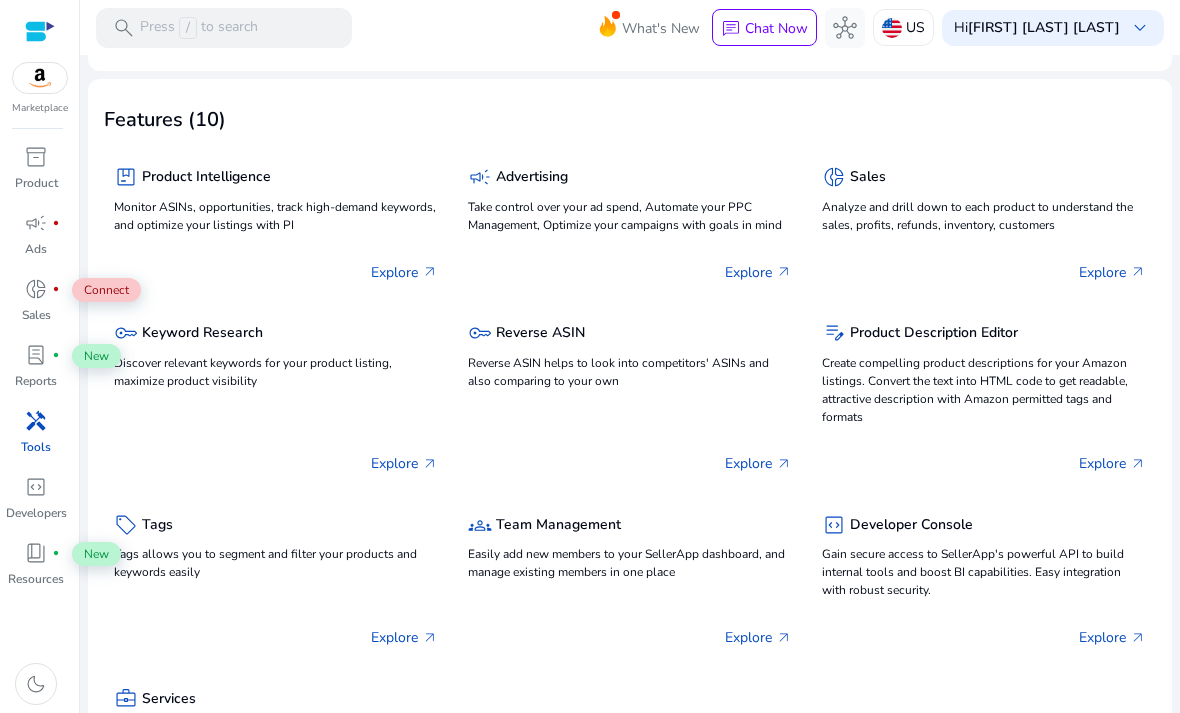 scroll, scrollTop: 65, scrollLeft: 0, axis: vertical 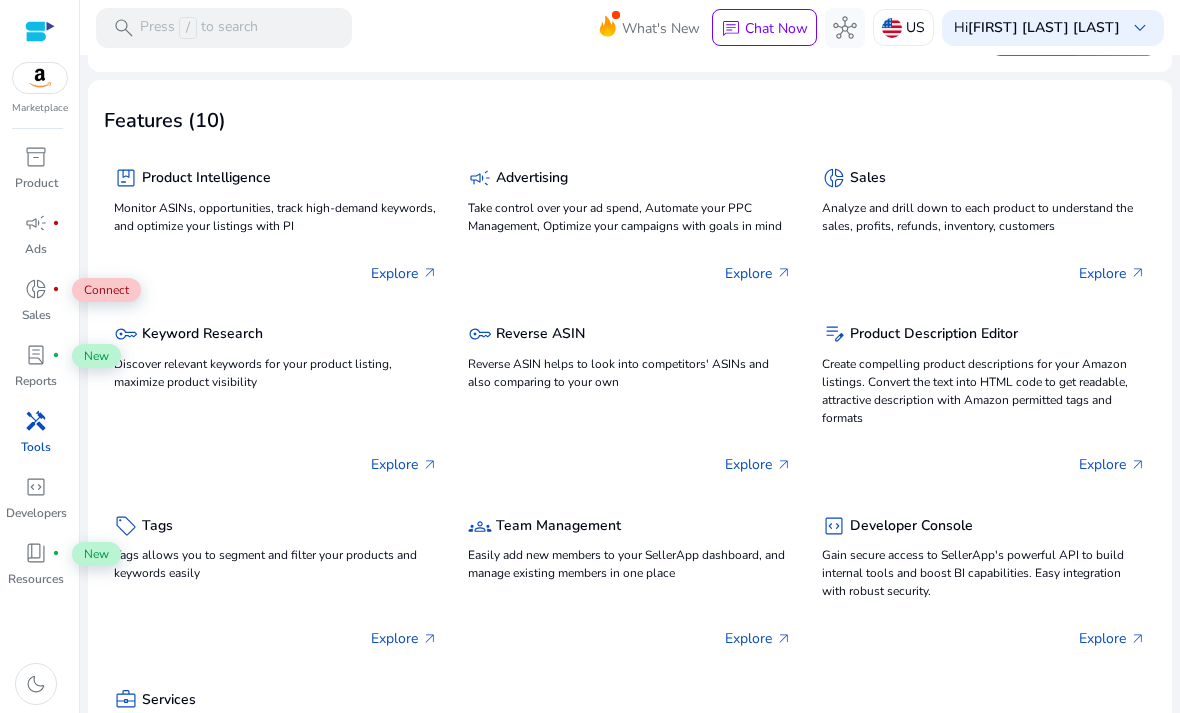 click on "search   Press  /  to search" at bounding box center [224, 28] 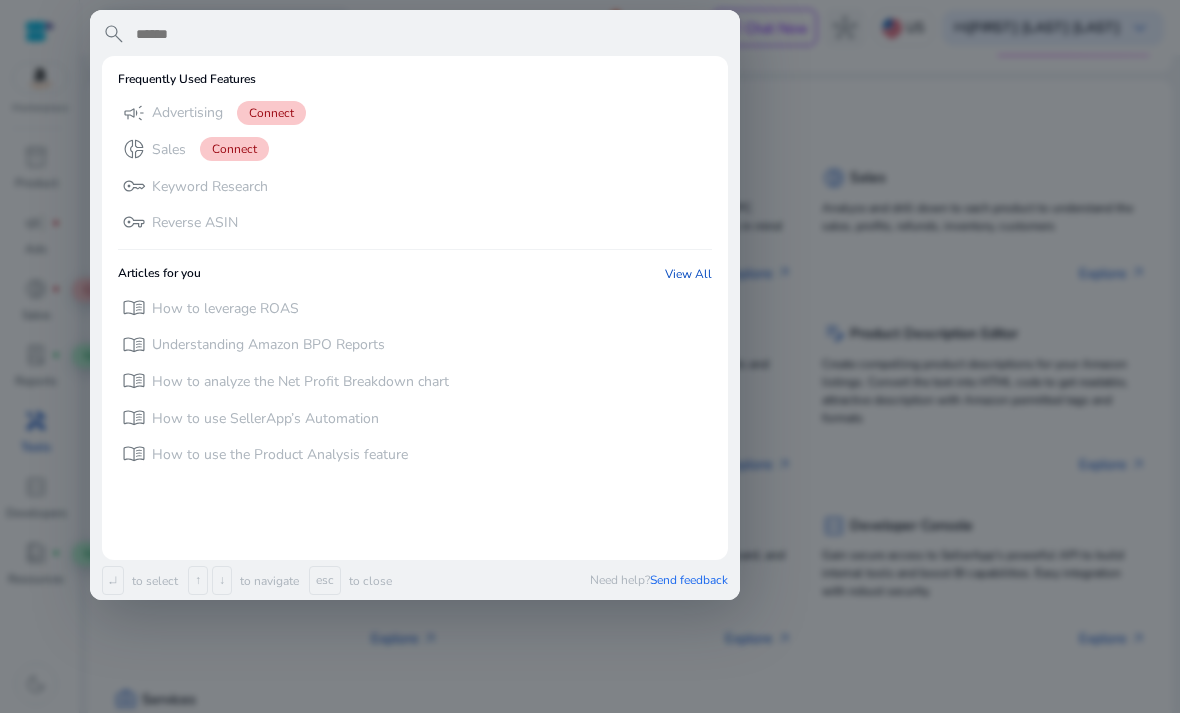 click at bounding box center [431, 34] 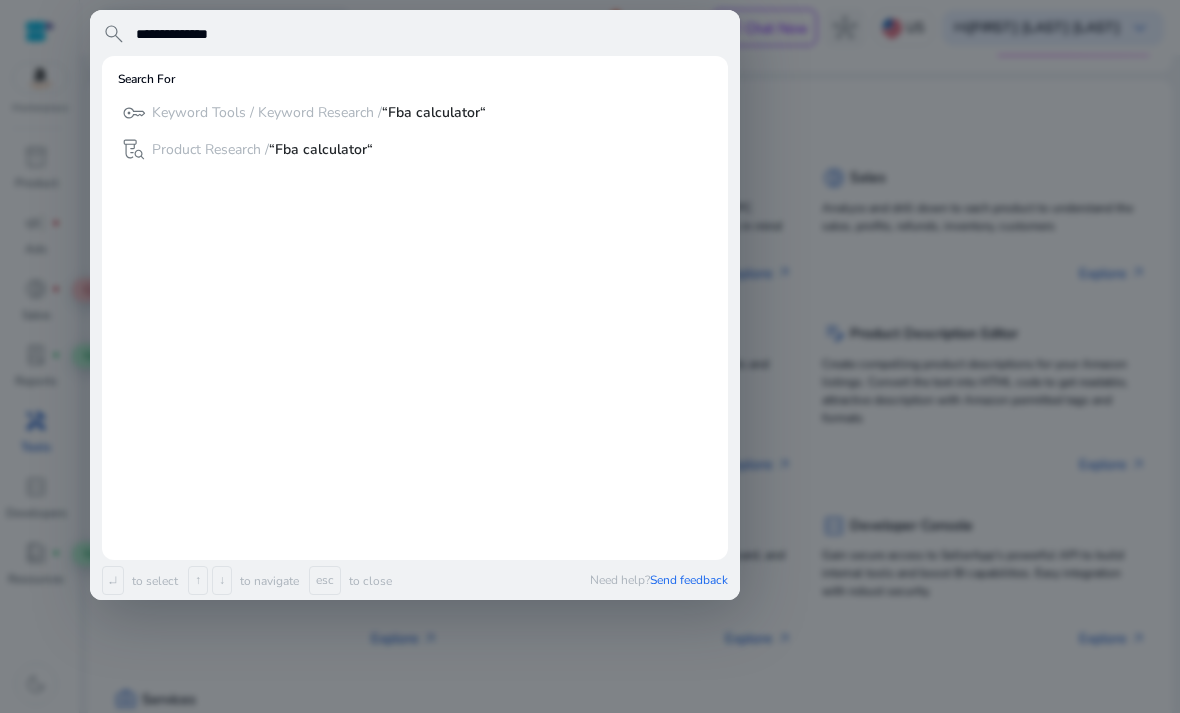 type on "**********" 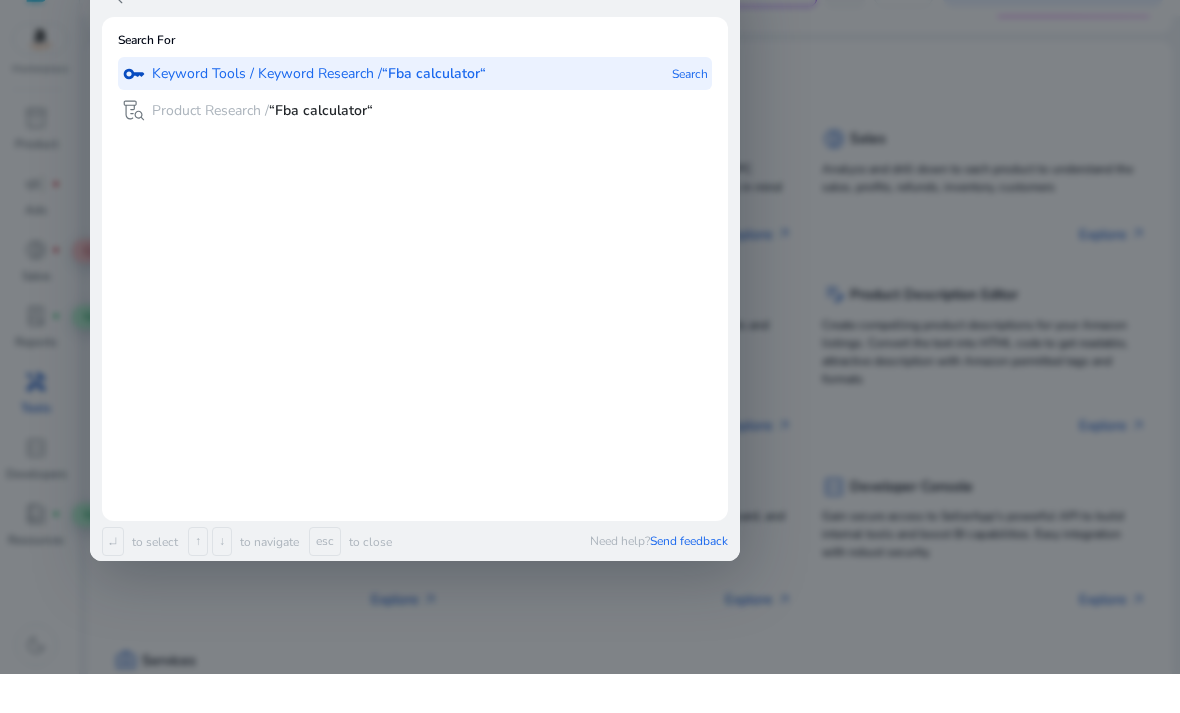 click on "“Fba calculator“" at bounding box center [434, 112] 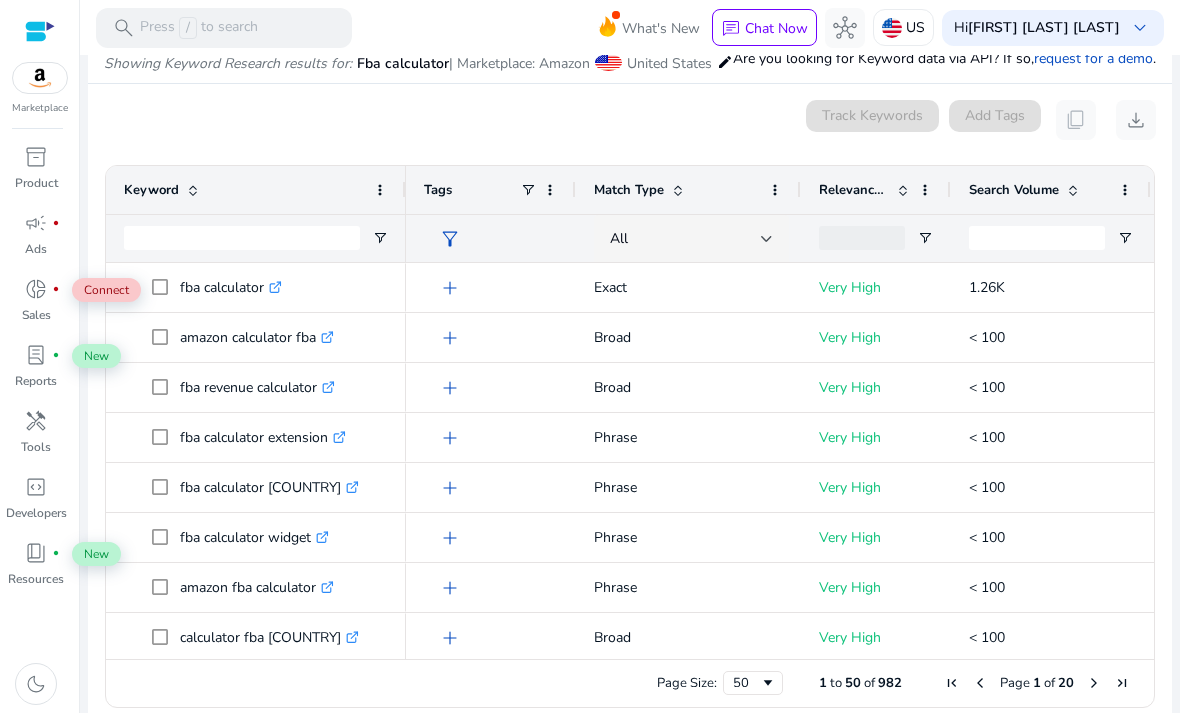scroll, scrollTop: 238, scrollLeft: 0, axis: vertical 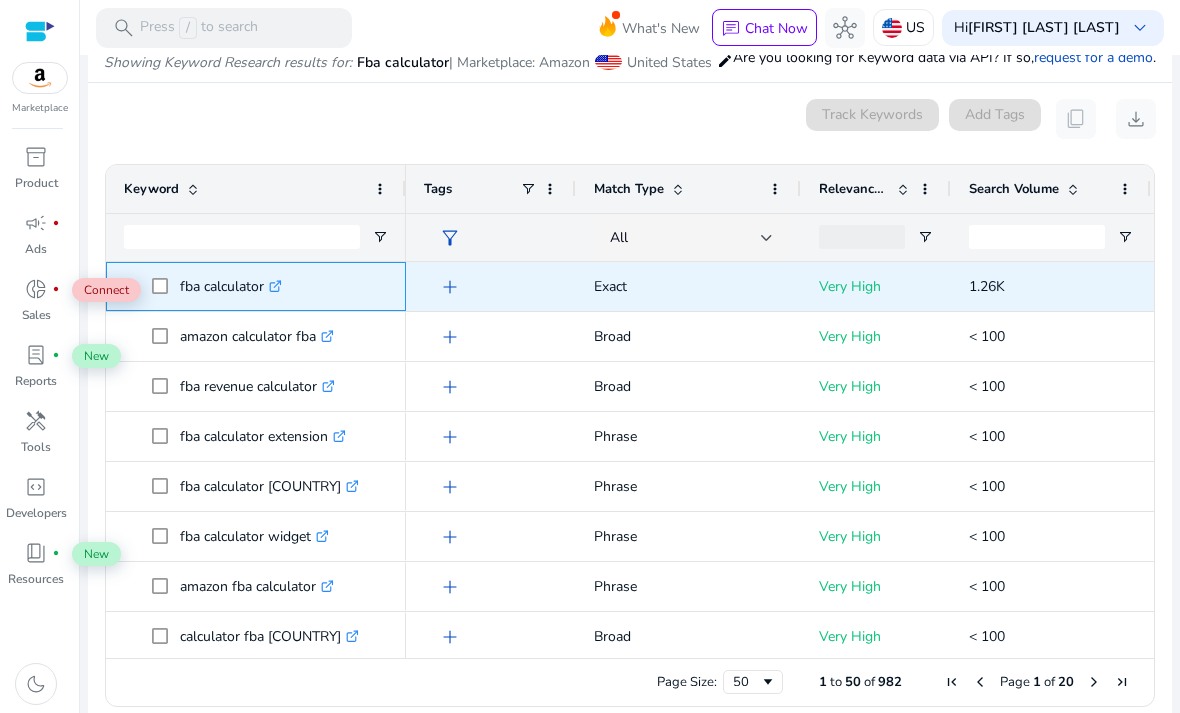 click on ".st0{fill:#2c8af8}" 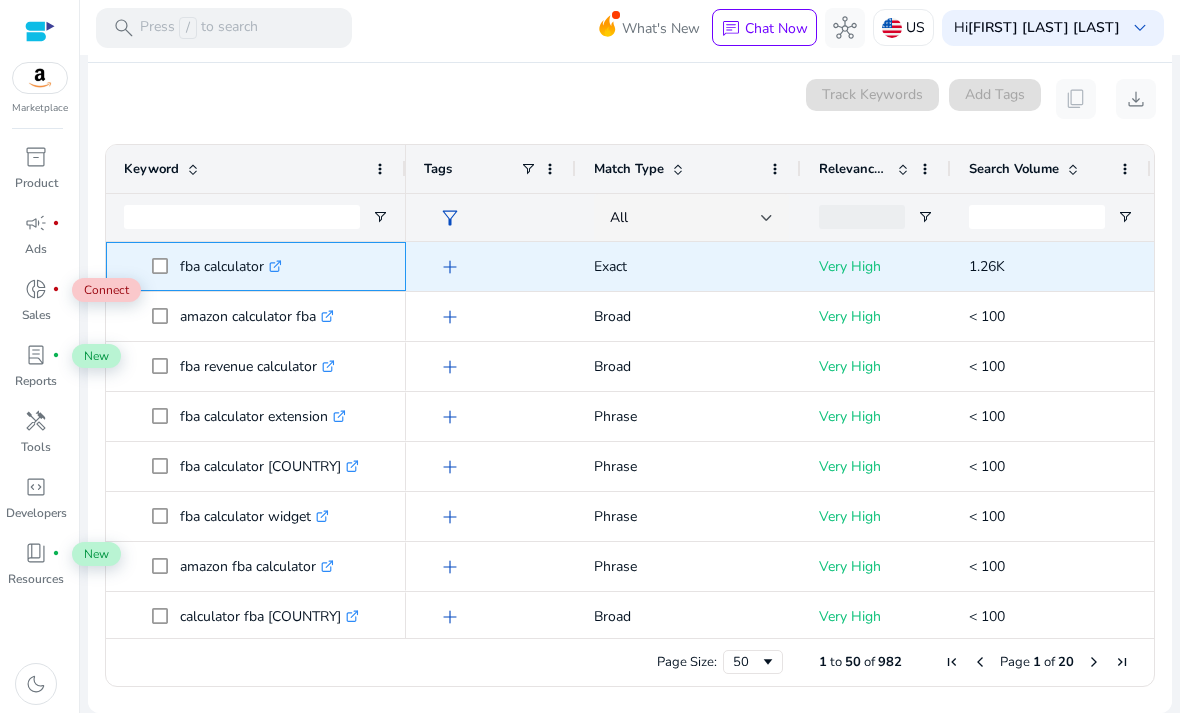 scroll, scrollTop: 279, scrollLeft: 0, axis: vertical 